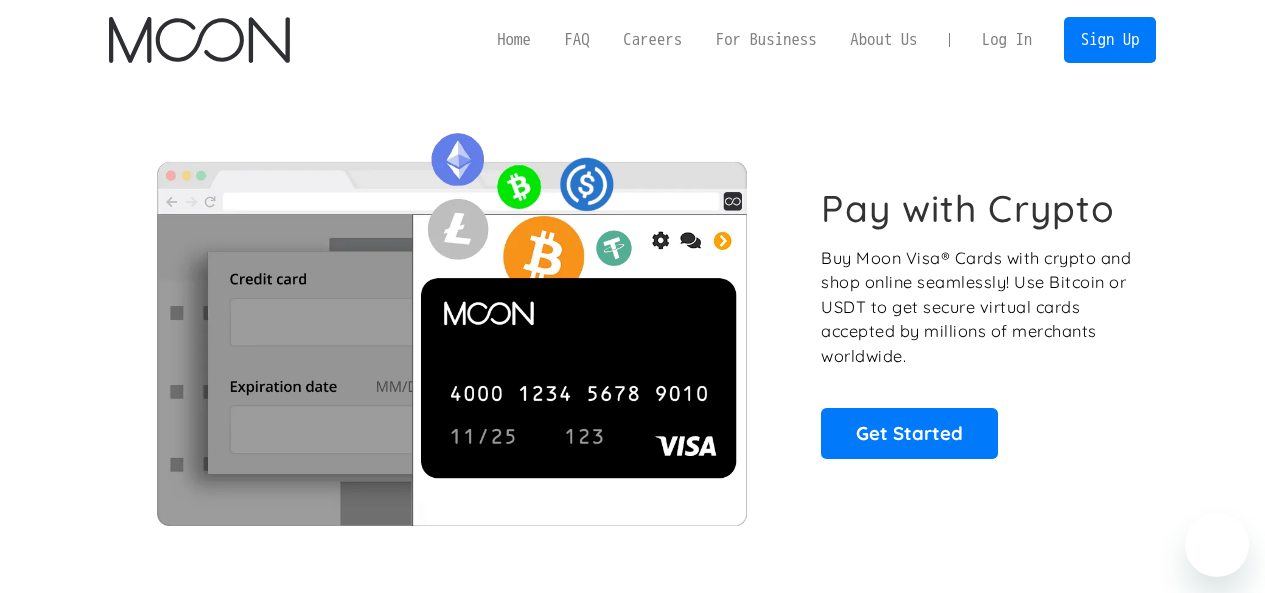 scroll, scrollTop: 0, scrollLeft: 0, axis: both 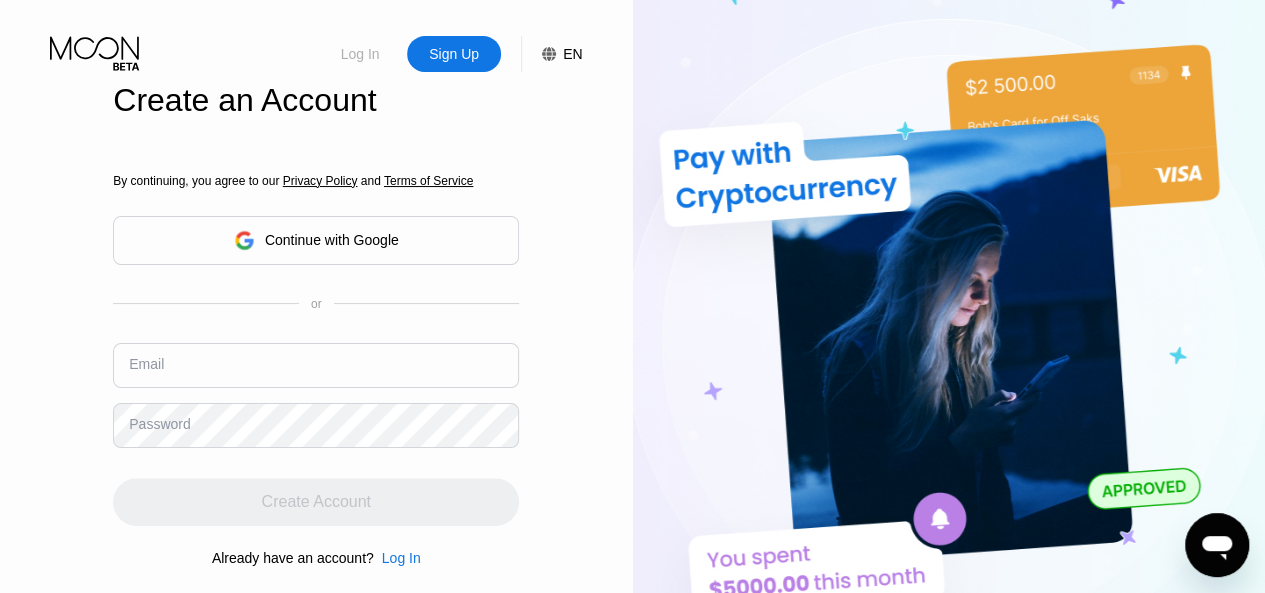 click on "Log In" at bounding box center [360, 54] 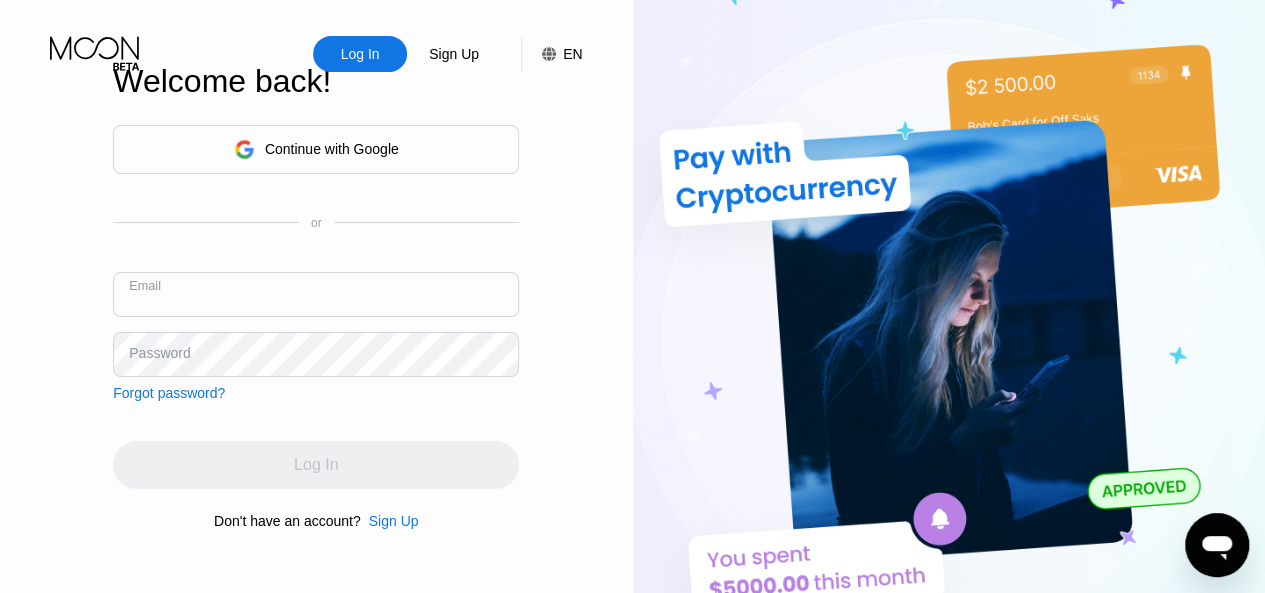 click at bounding box center (316, 294) 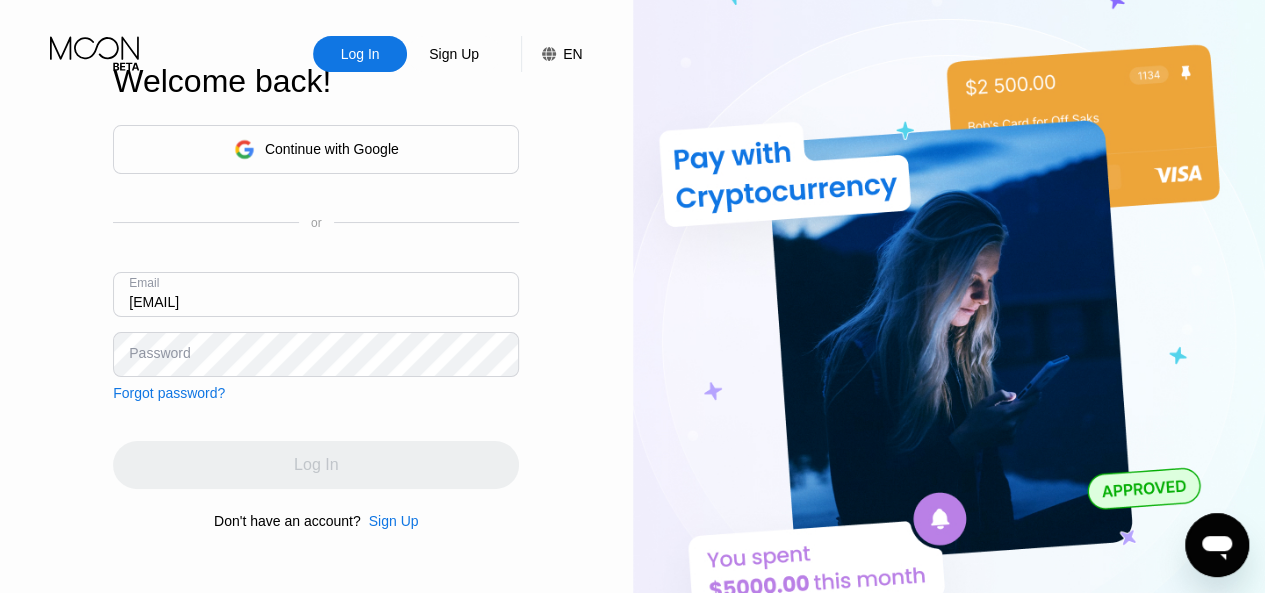 type on "[EMAIL]" 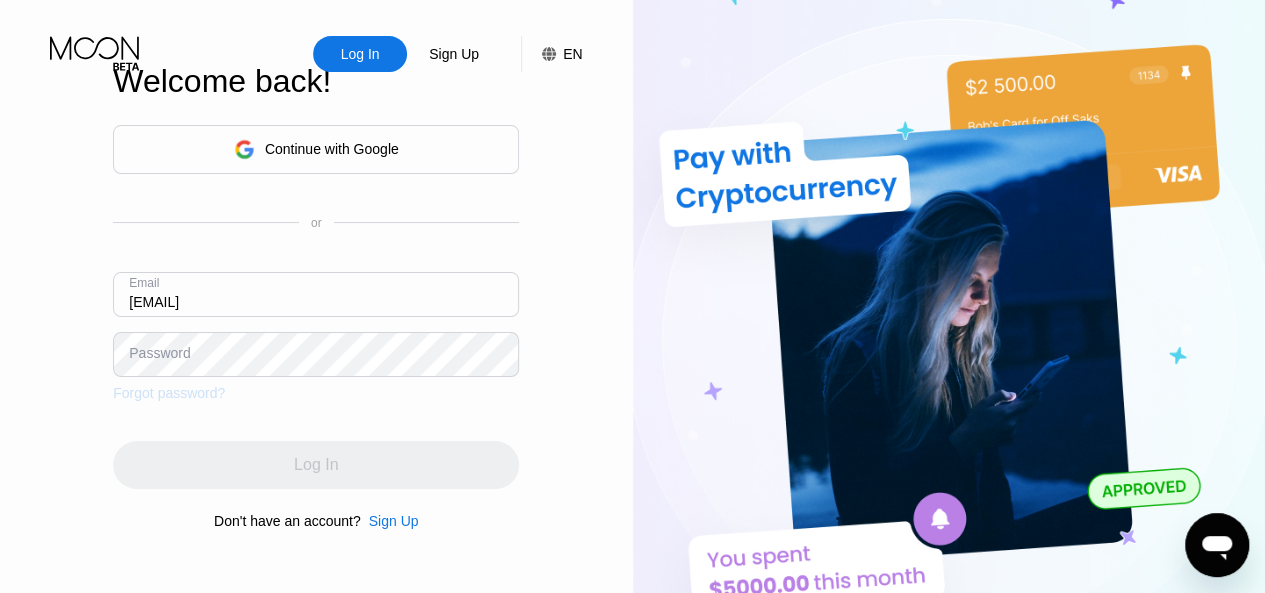 click on "Forgot password?" at bounding box center [169, 393] 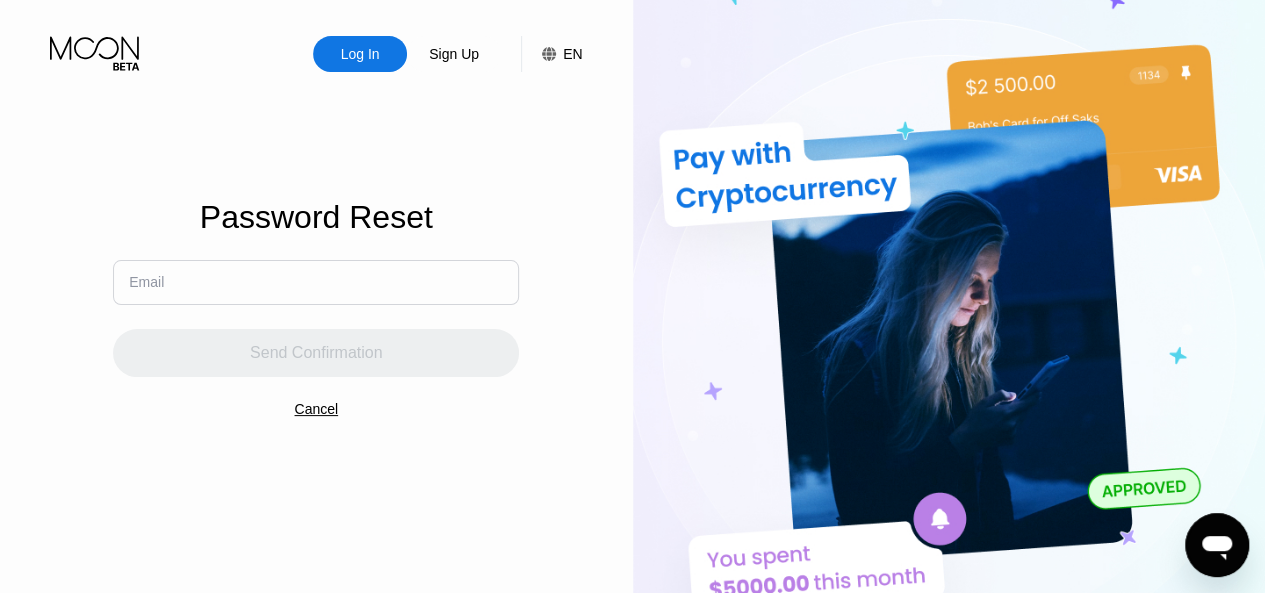 click at bounding box center (316, 282) 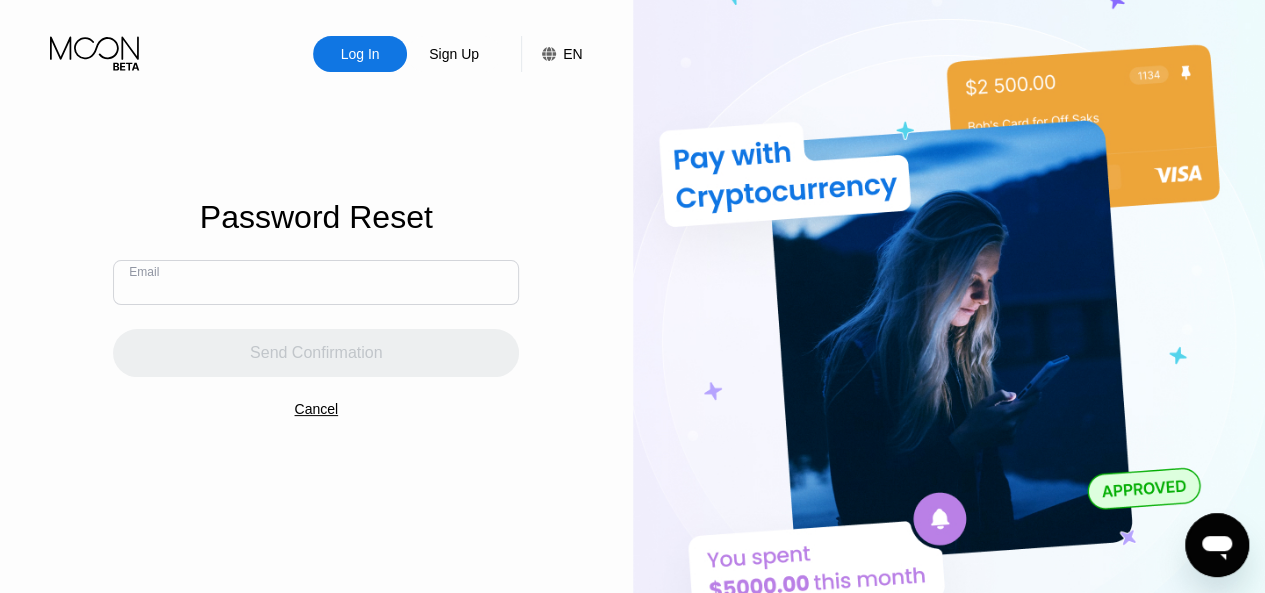 paste on "[EMAIL]" 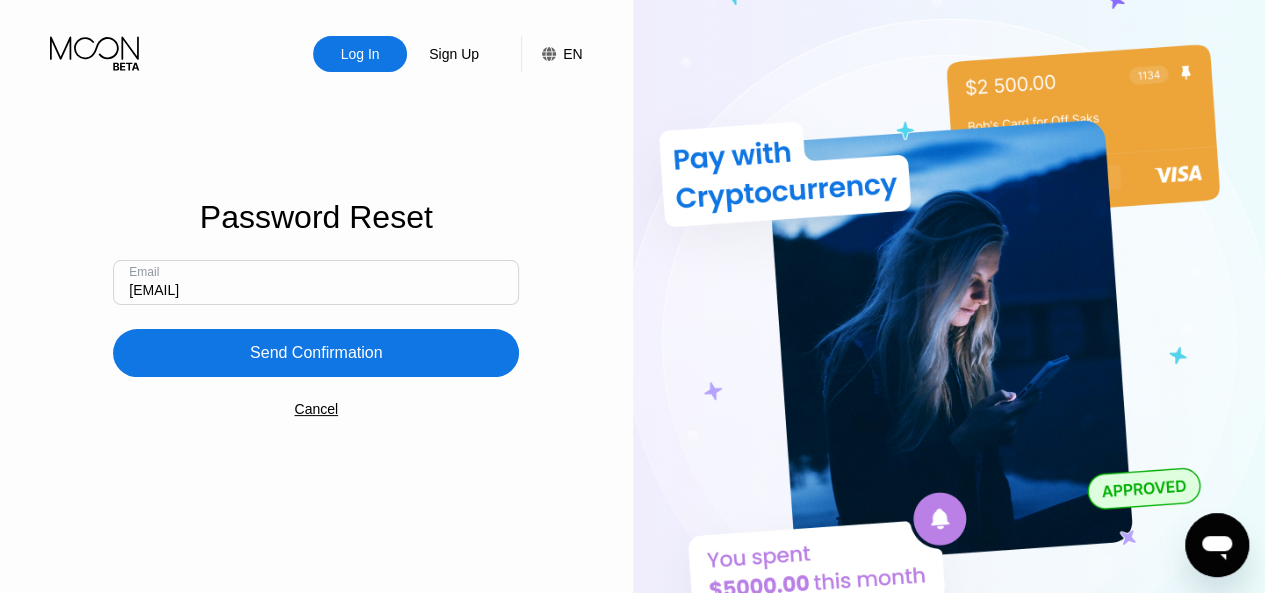 type on "[EMAIL]" 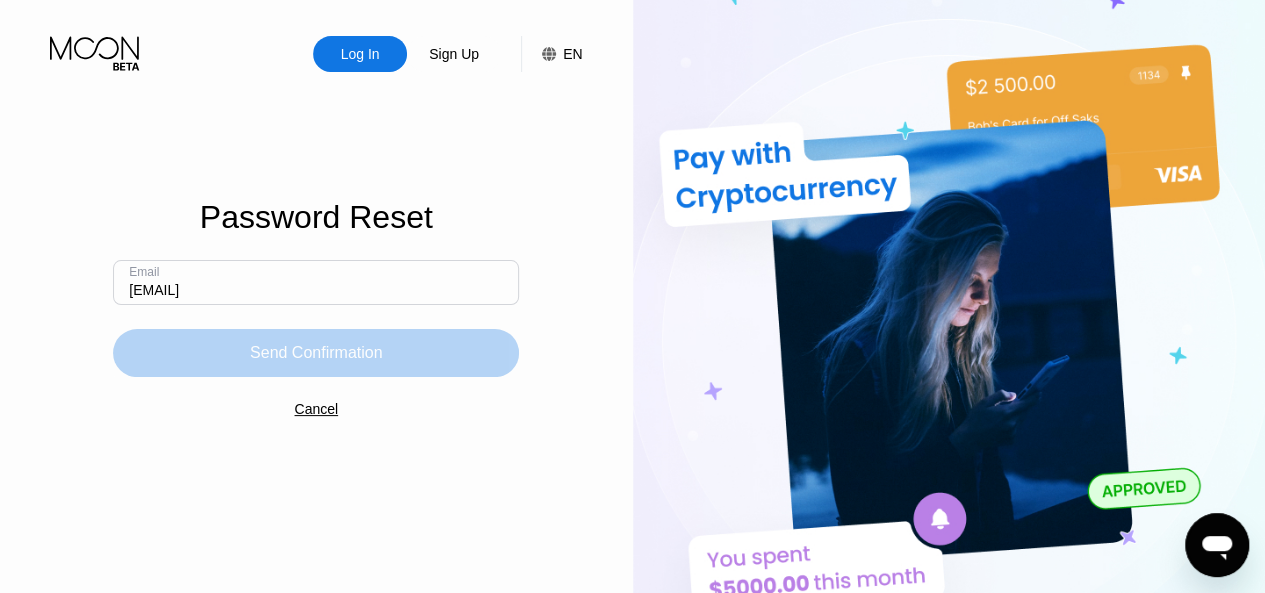 click on "Send Confirmation" at bounding box center (316, 353) 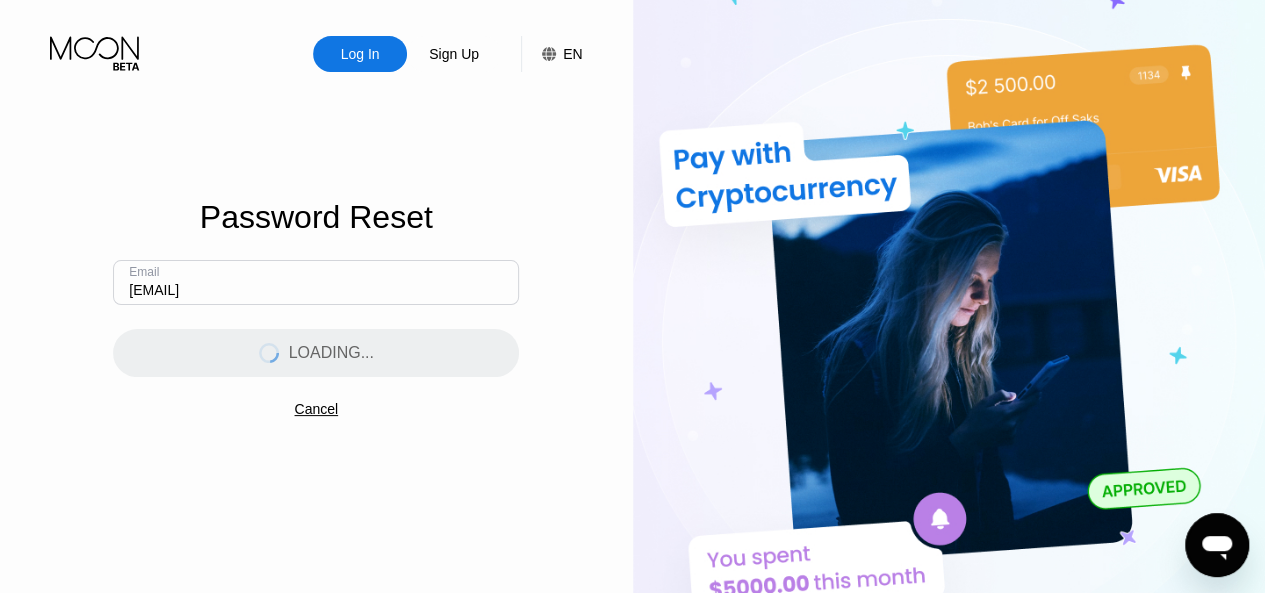 type 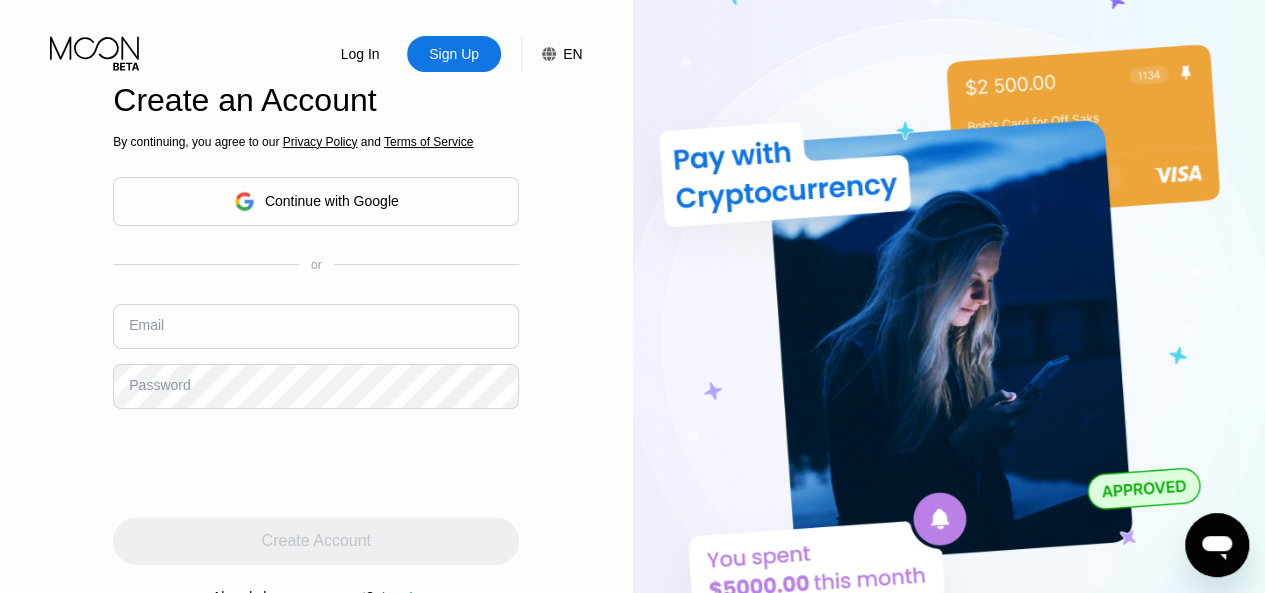 click at bounding box center (316, 326) 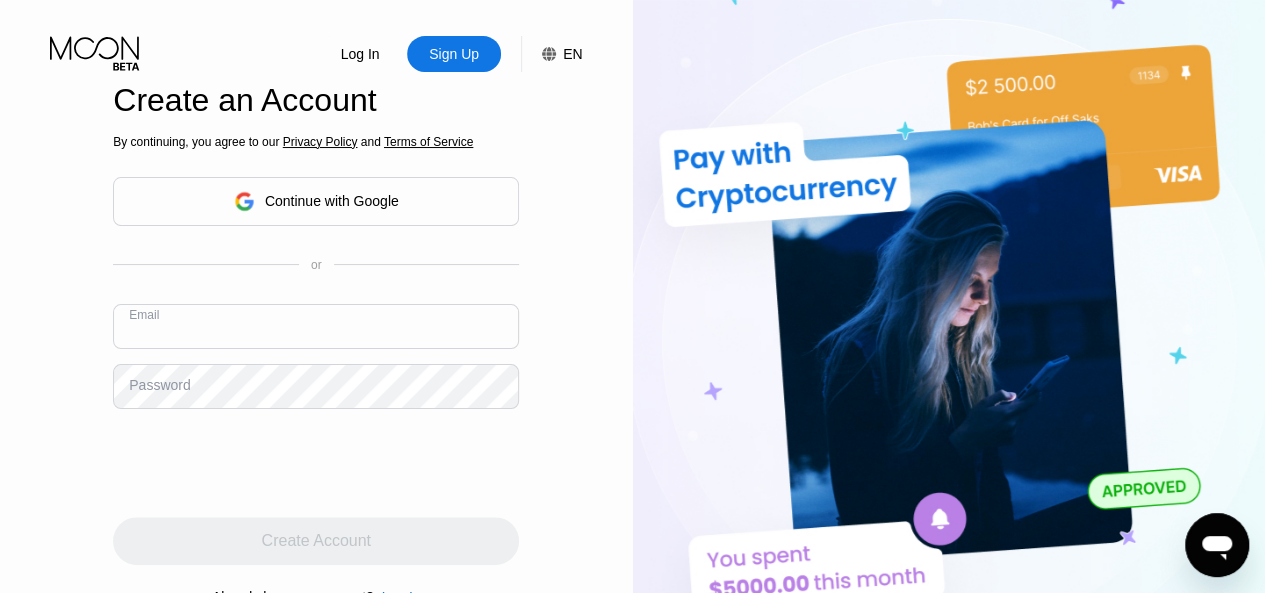 paste on "[EMAIL]" 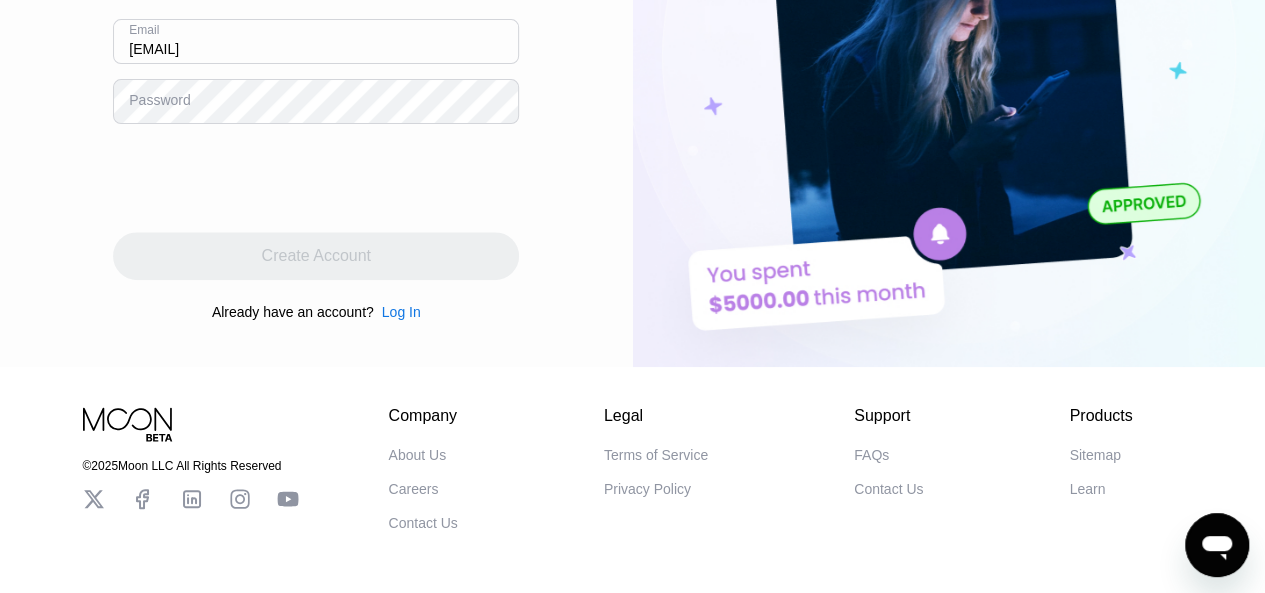 scroll, scrollTop: 269, scrollLeft: 0, axis: vertical 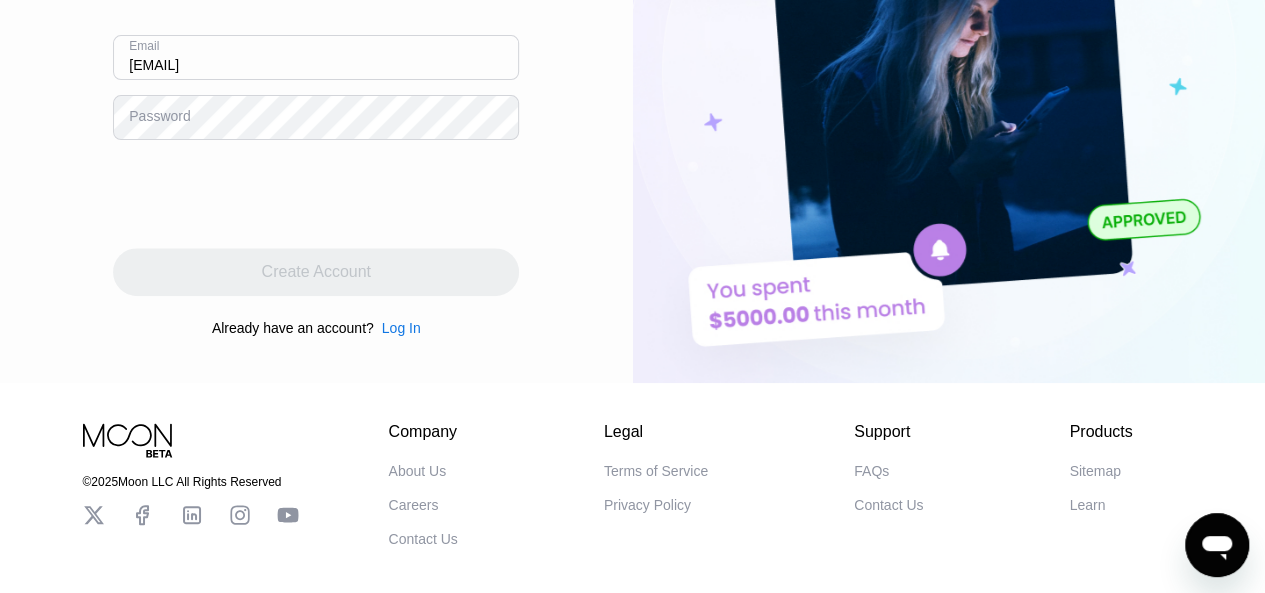 type on "[EMAIL]" 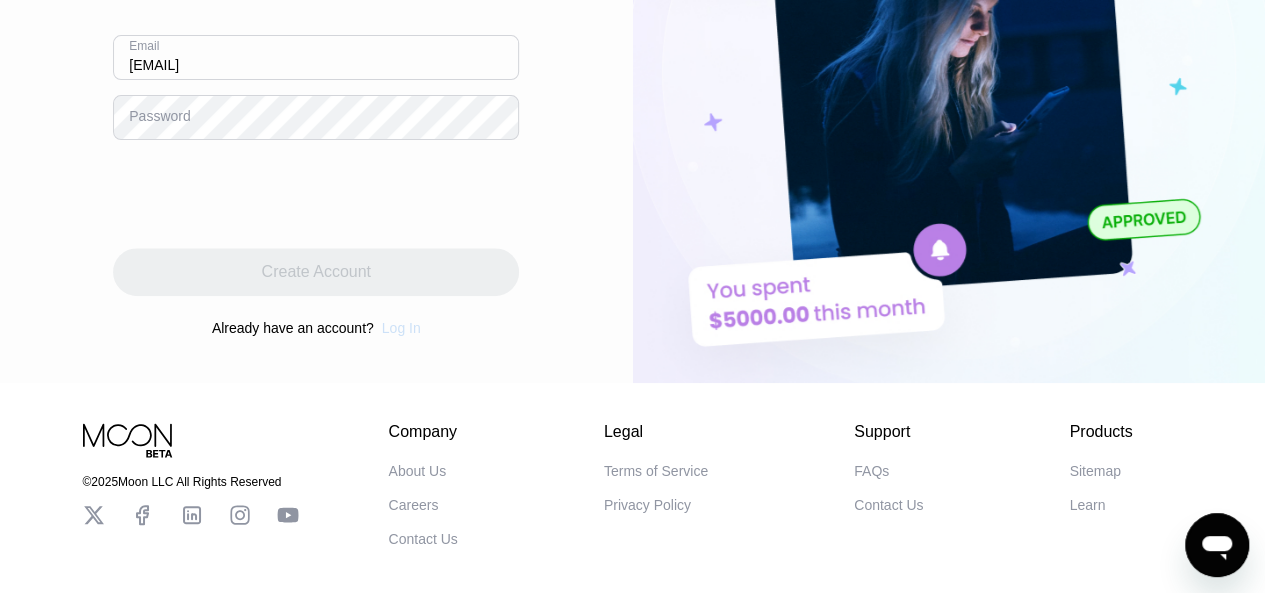 click on "Log In" at bounding box center [401, 328] 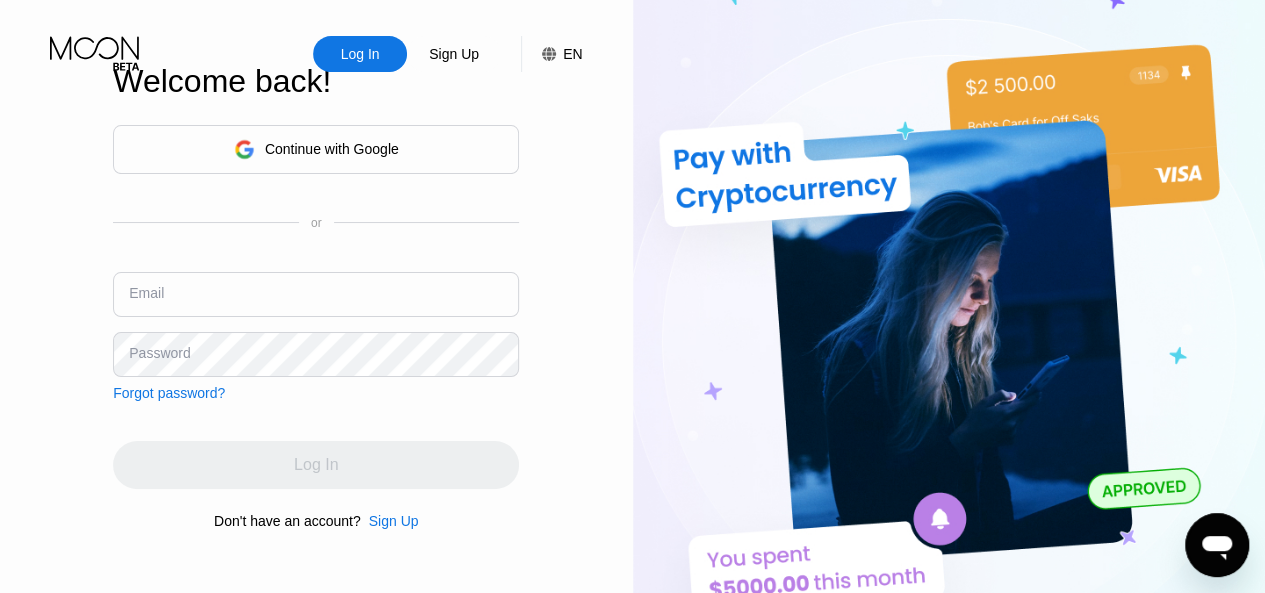 click on "Forgot password?" at bounding box center (169, 393) 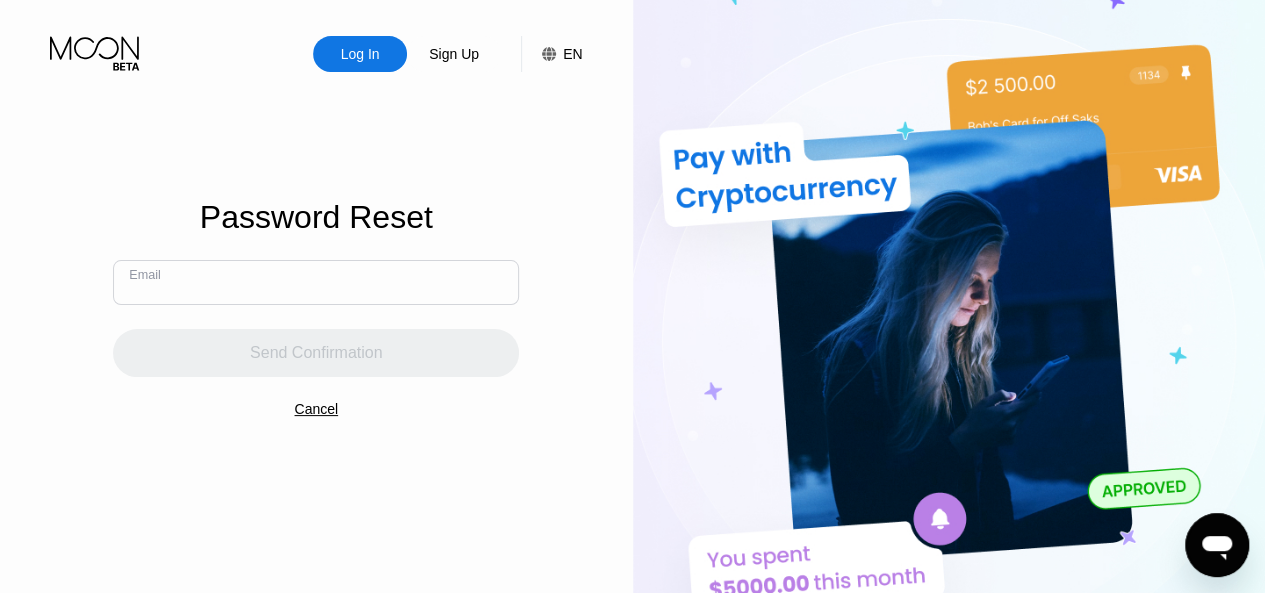 paste on "[EMAIL]" 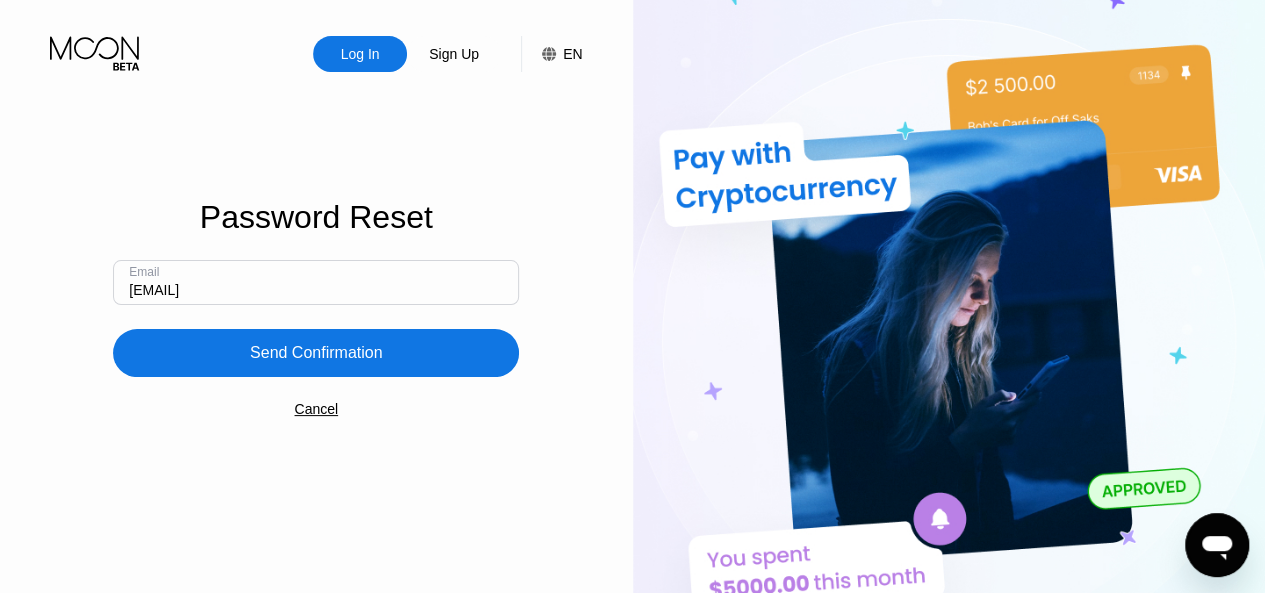 drag, startPoint x: 240, startPoint y: 294, endPoint x: 277, endPoint y: 293, distance: 37.01351 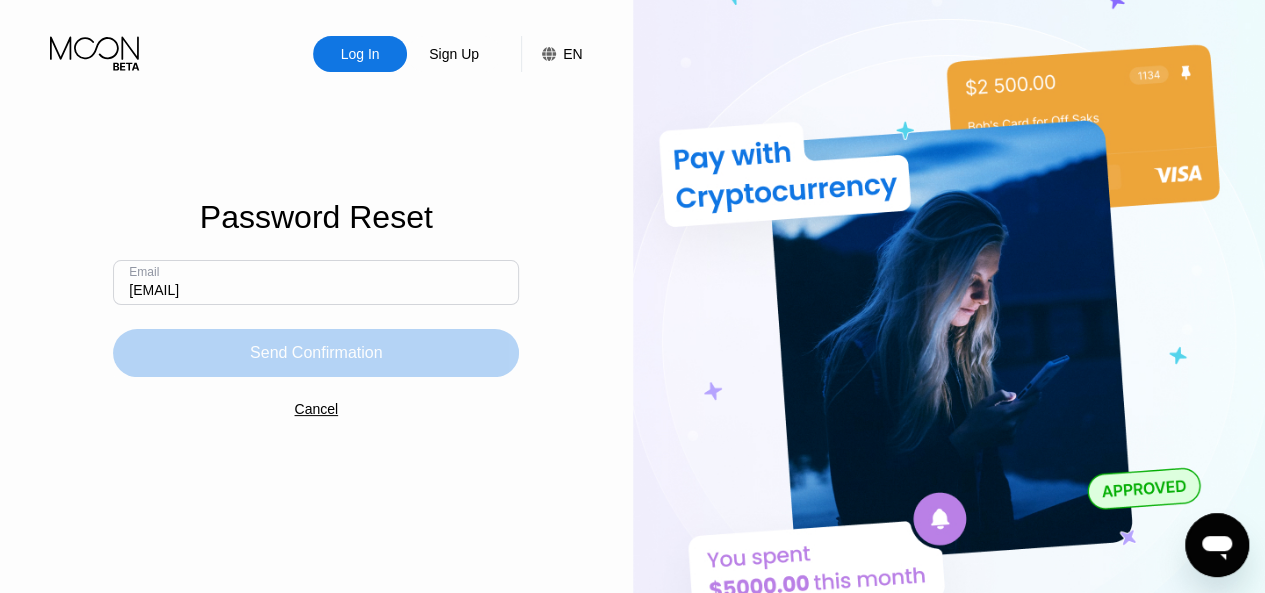 click on "Send Confirmation" at bounding box center (316, 353) 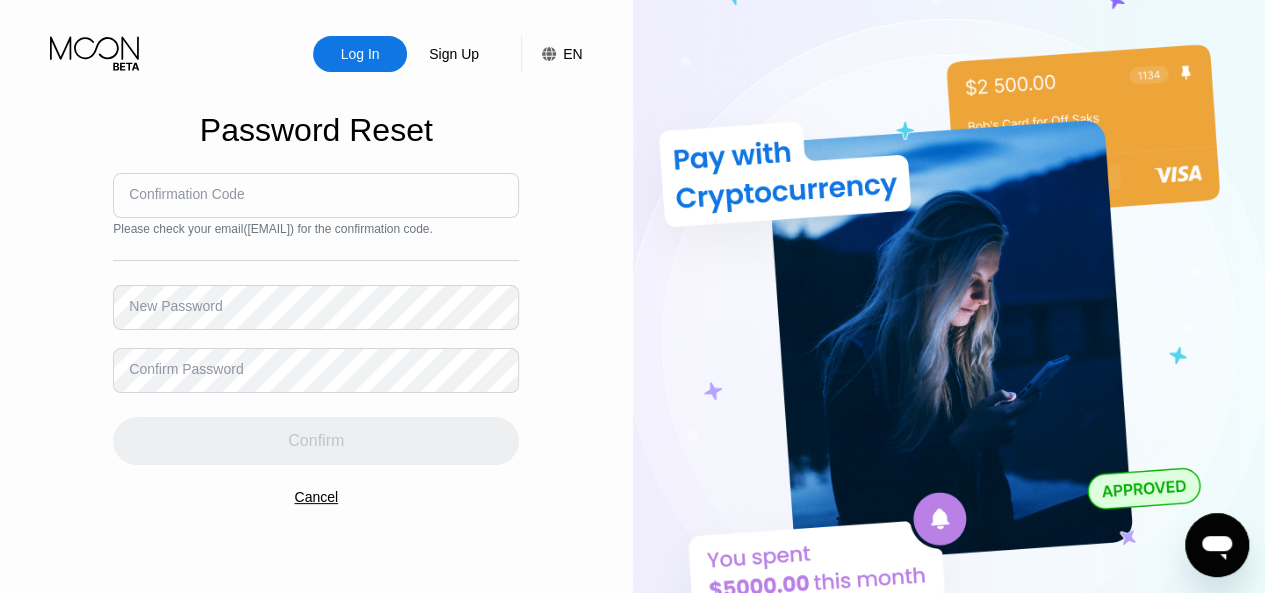 click at bounding box center (316, 195) 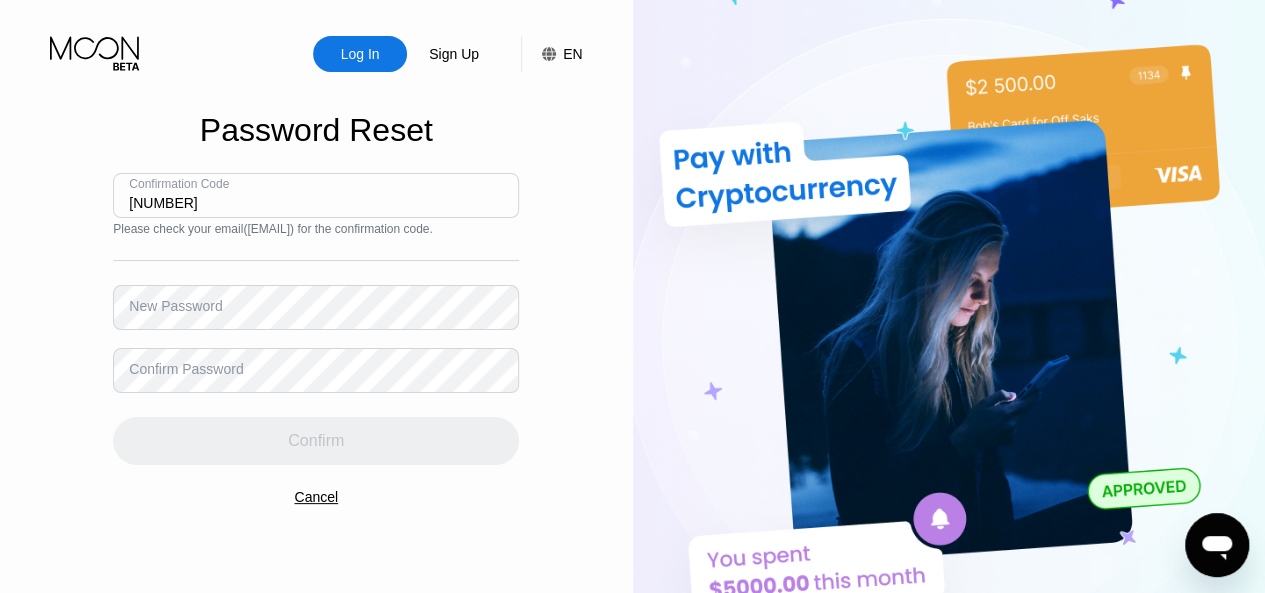 type on "[NUMBER]" 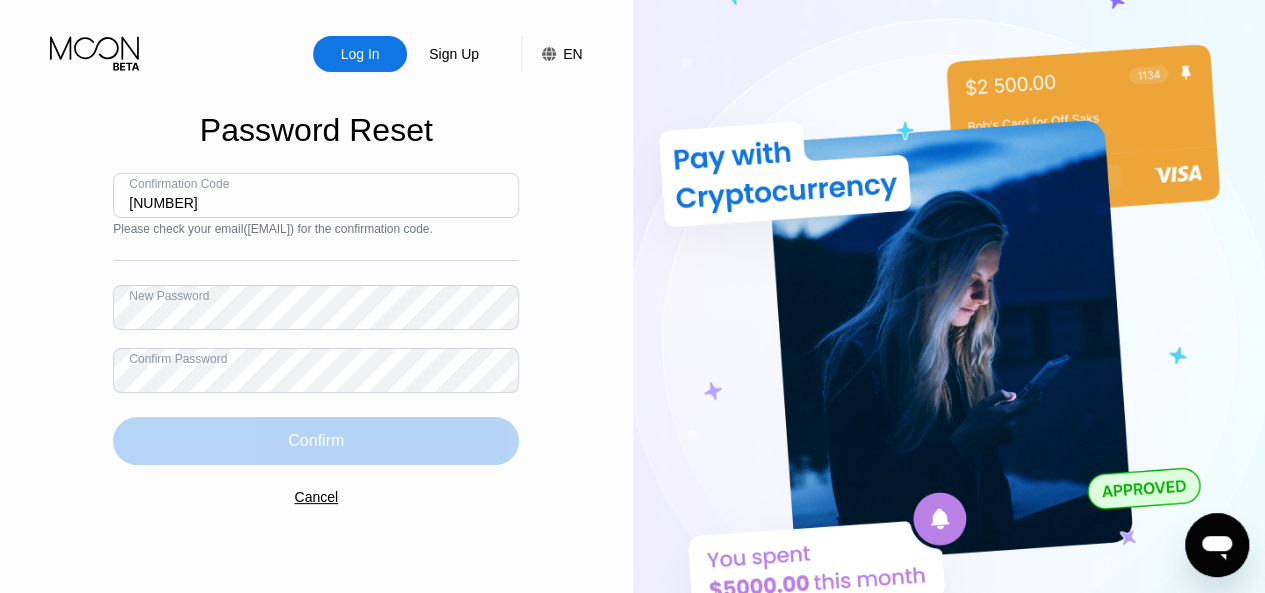 click on "Confirm" at bounding box center [316, 441] 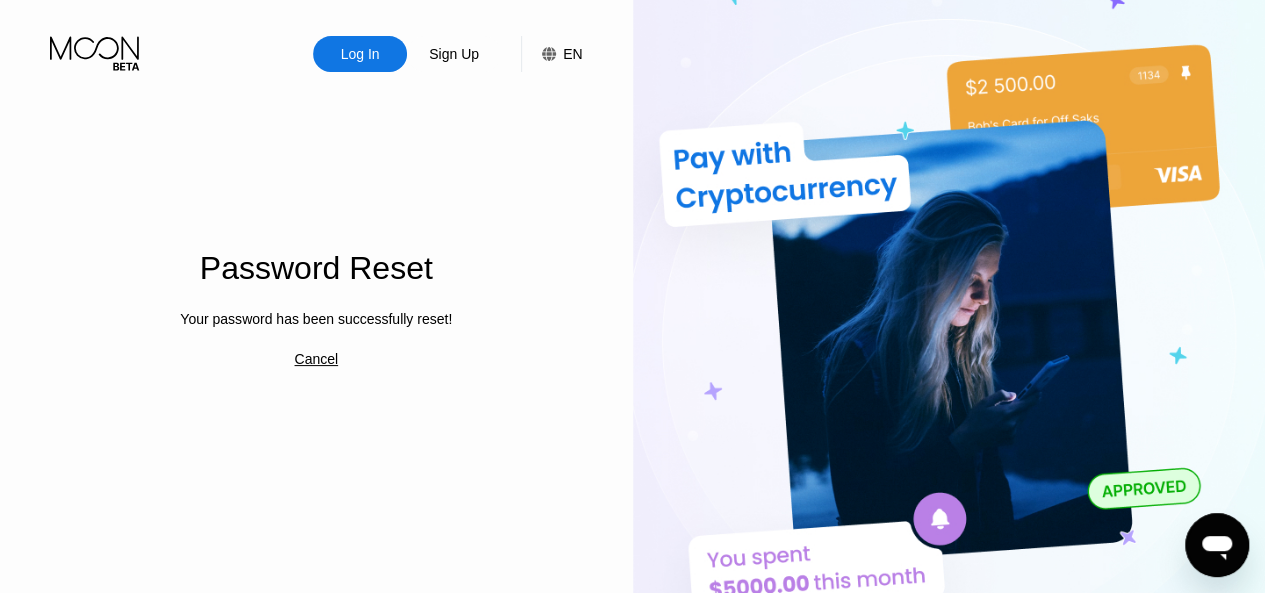click on "Cancel" at bounding box center (316, 359) 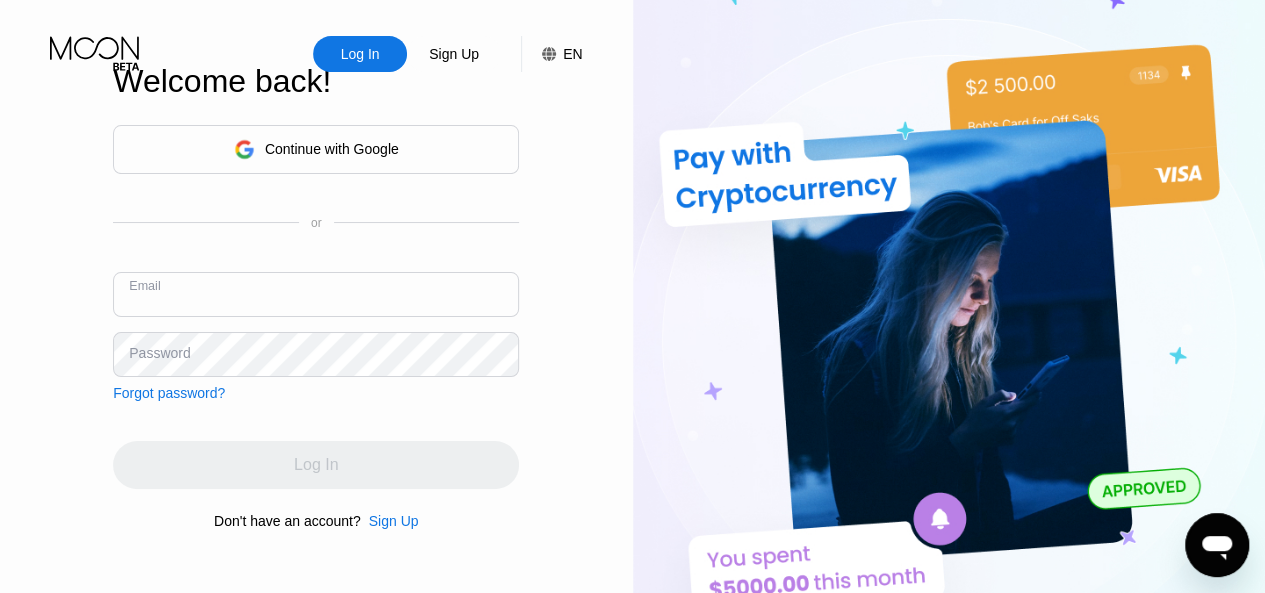 click at bounding box center (316, 294) 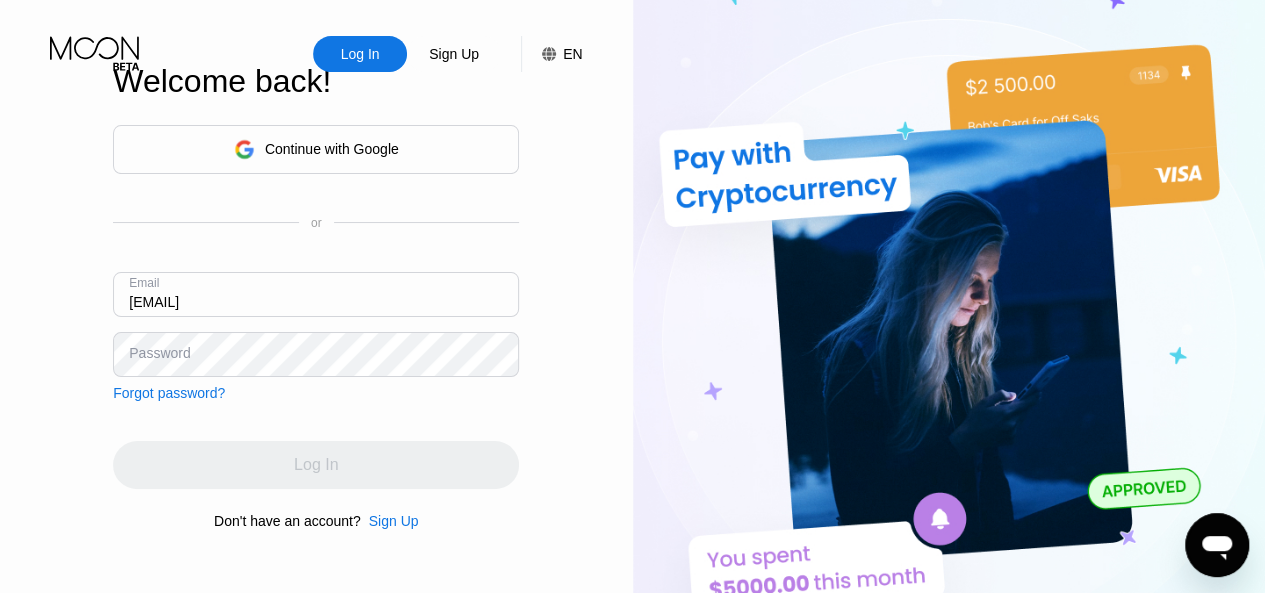 type on "[EMAIL]" 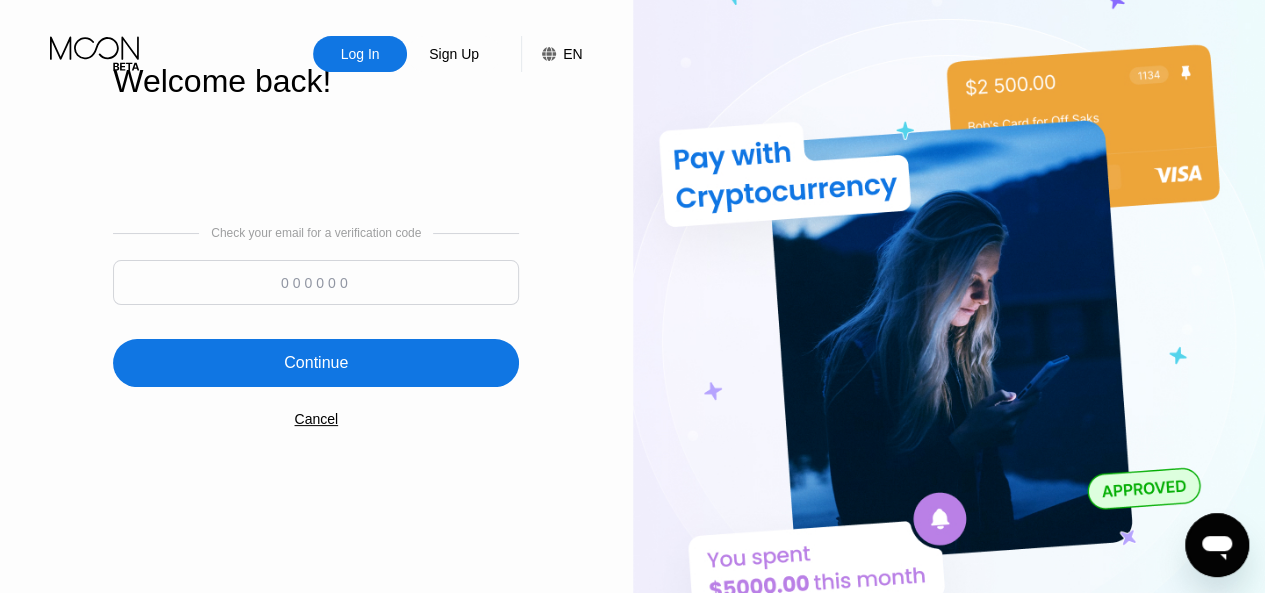 click at bounding box center [316, 282] 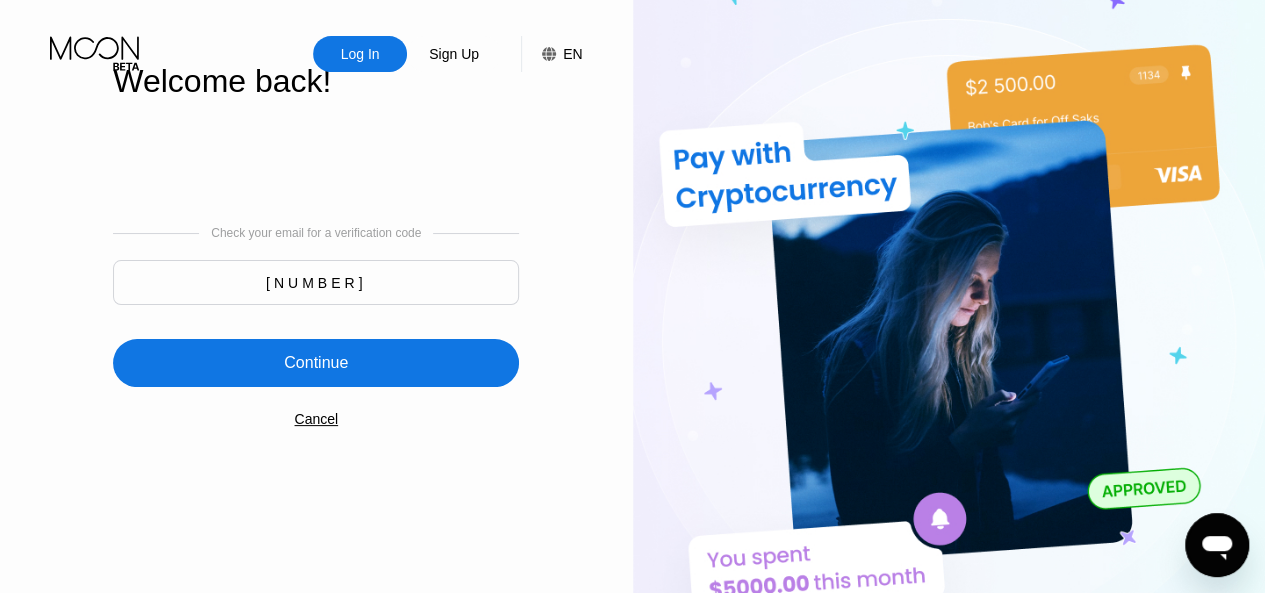 type on "[NUMBER]" 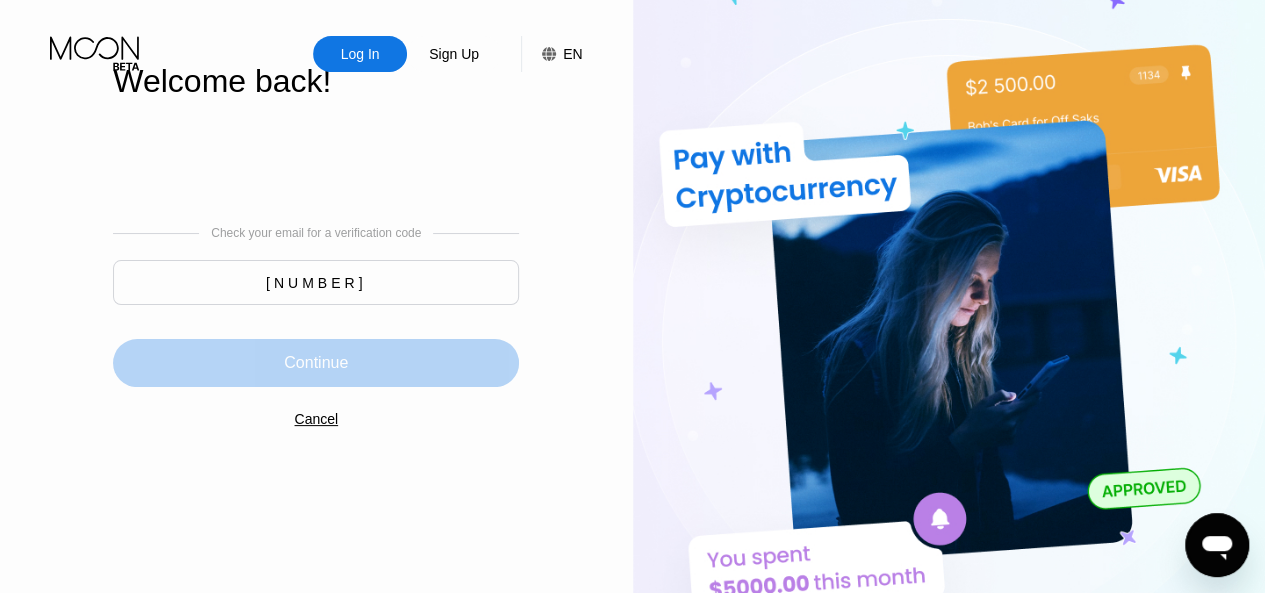 click on "Continue" at bounding box center (316, 363) 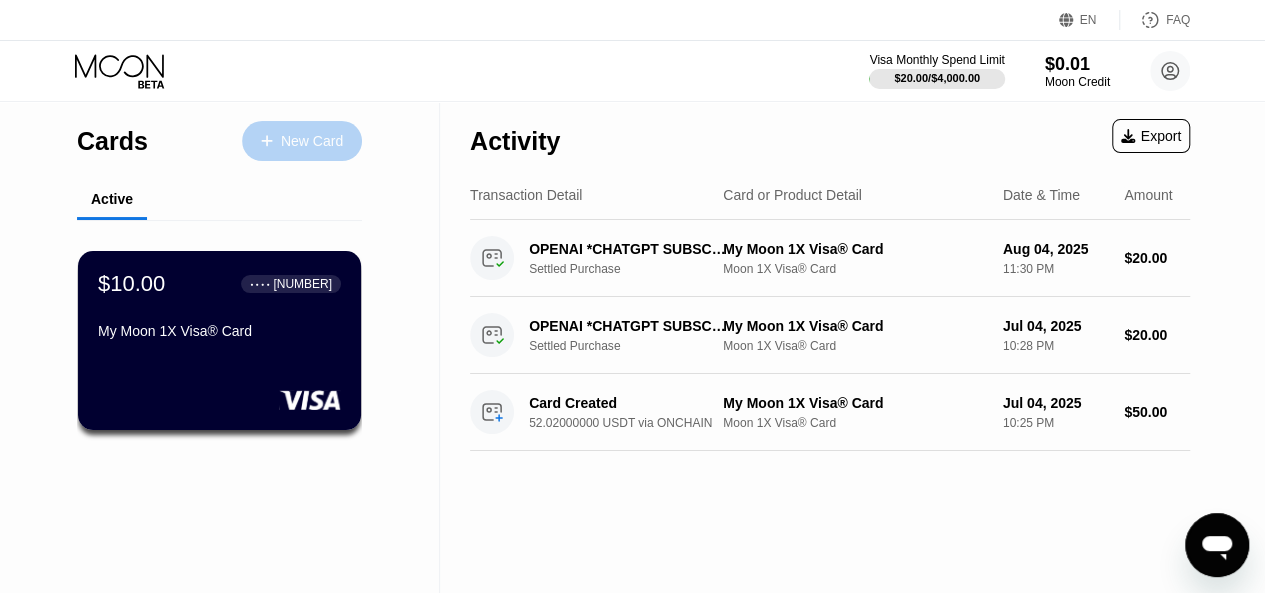 click on "New Card" at bounding box center [312, 141] 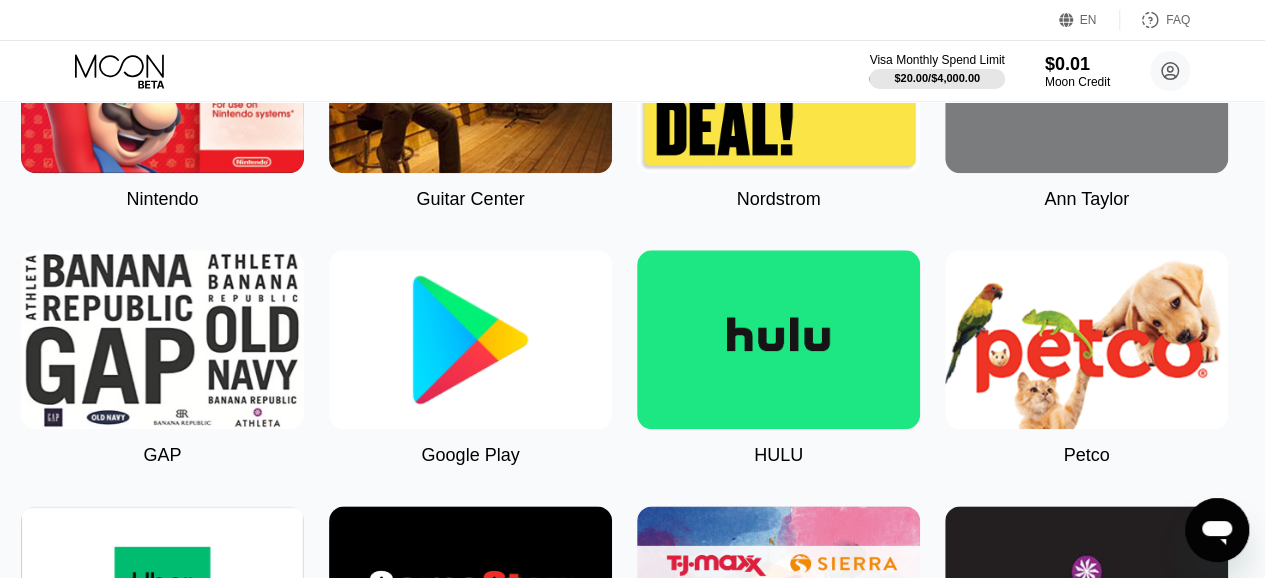 scroll, scrollTop: 938, scrollLeft: 8, axis: both 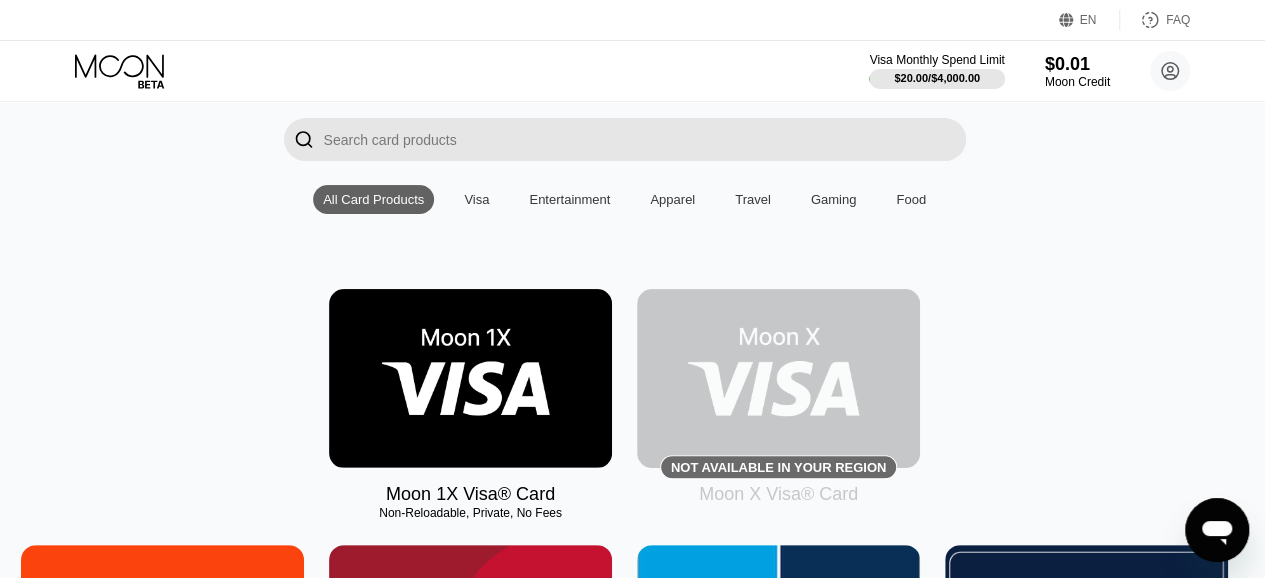 click at bounding box center (470, 378) 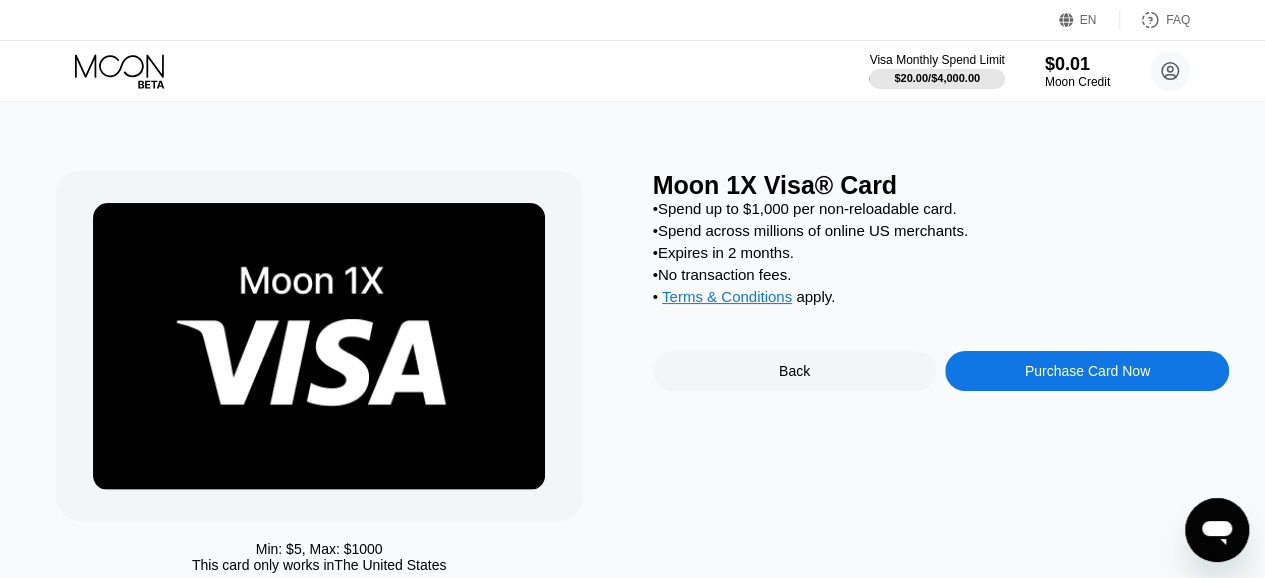 scroll, scrollTop: 0, scrollLeft: 0, axis: both 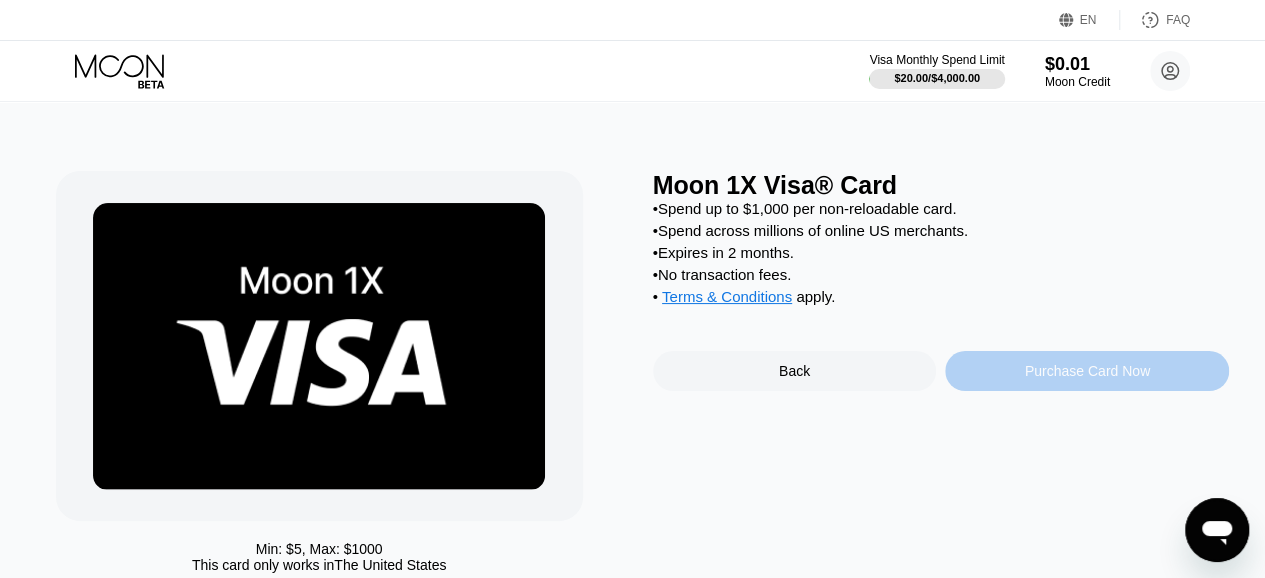 click on "Purchase Card Now" at bounding box center [1087, 371] 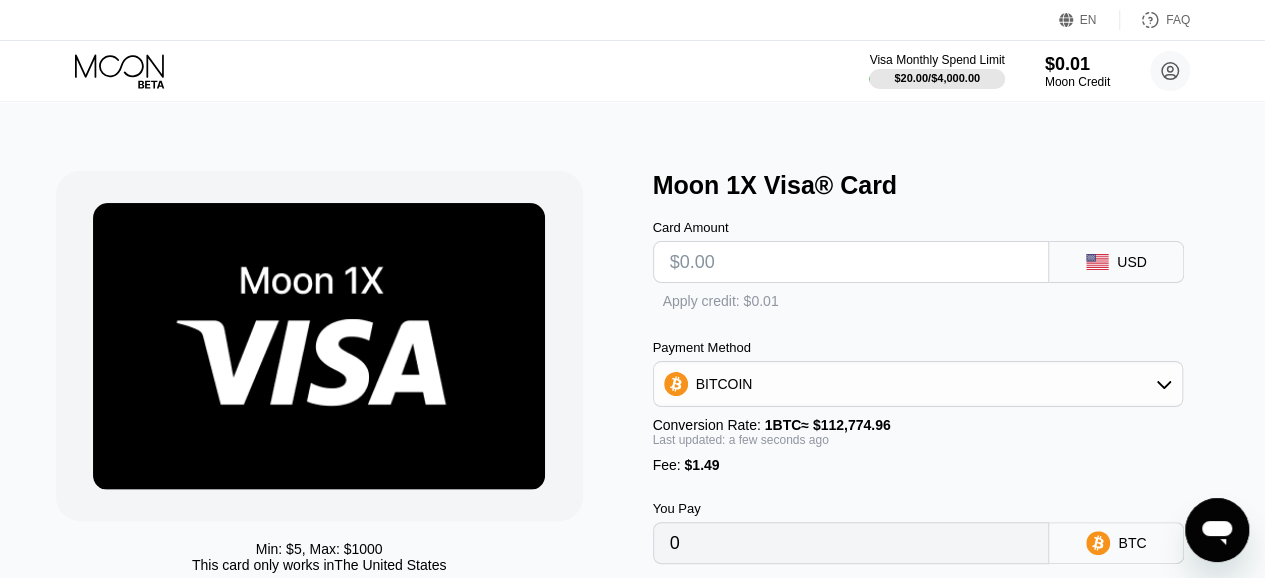 click at bounding box center [851, 262] 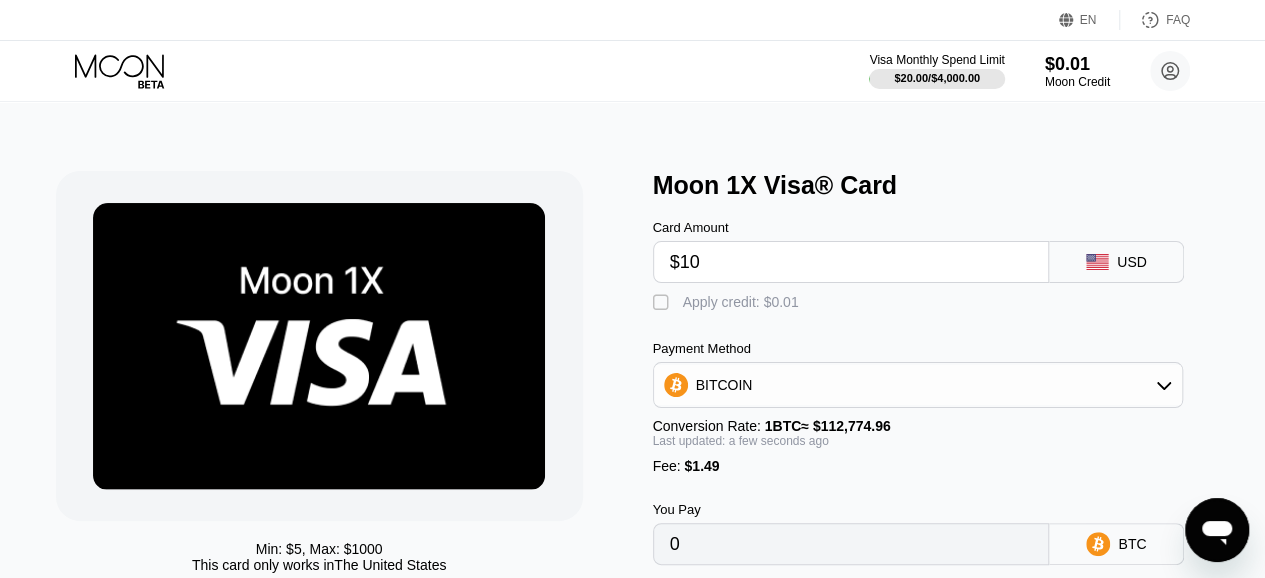 type on "$100" 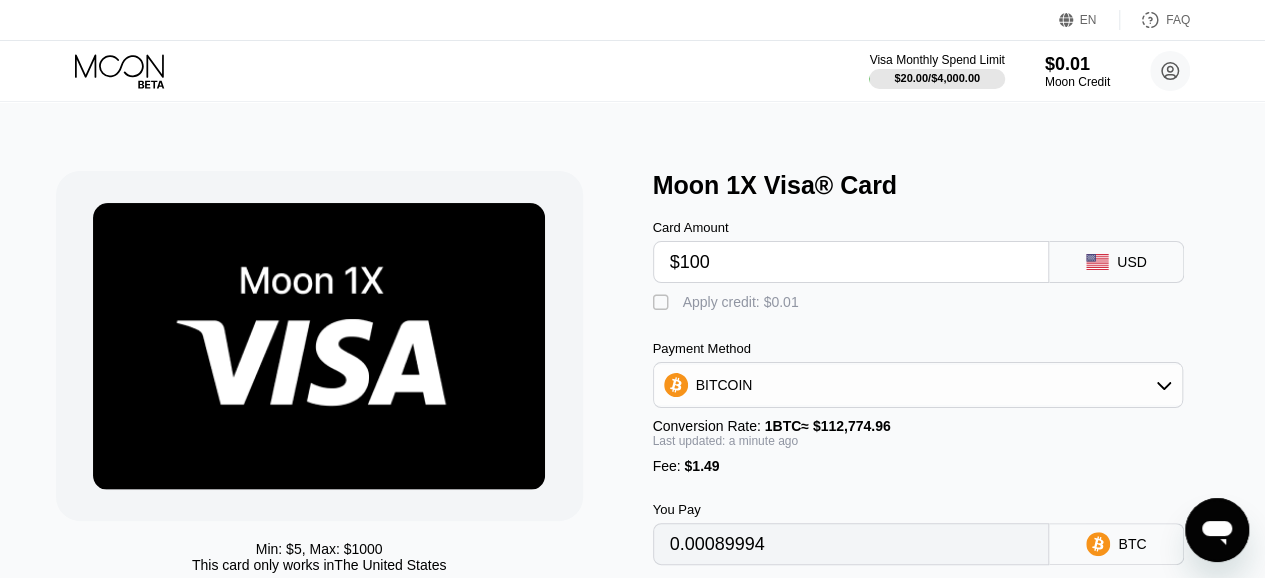 type on "0.00089994" 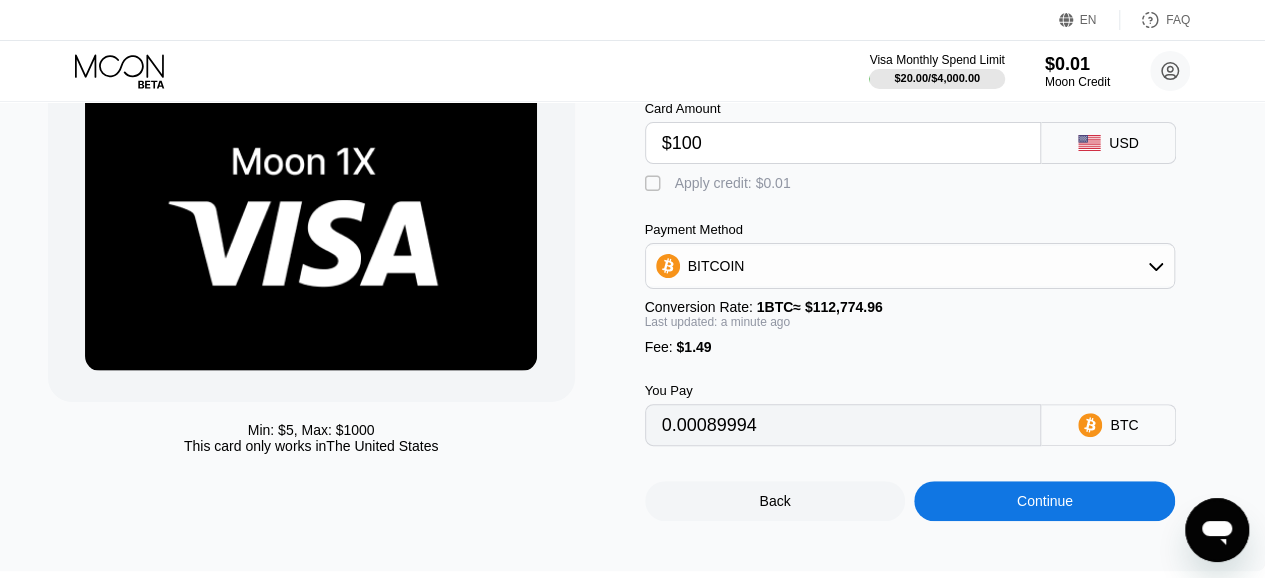 scroll, scrollTop: 120, scrollLeft: 8, axis: both 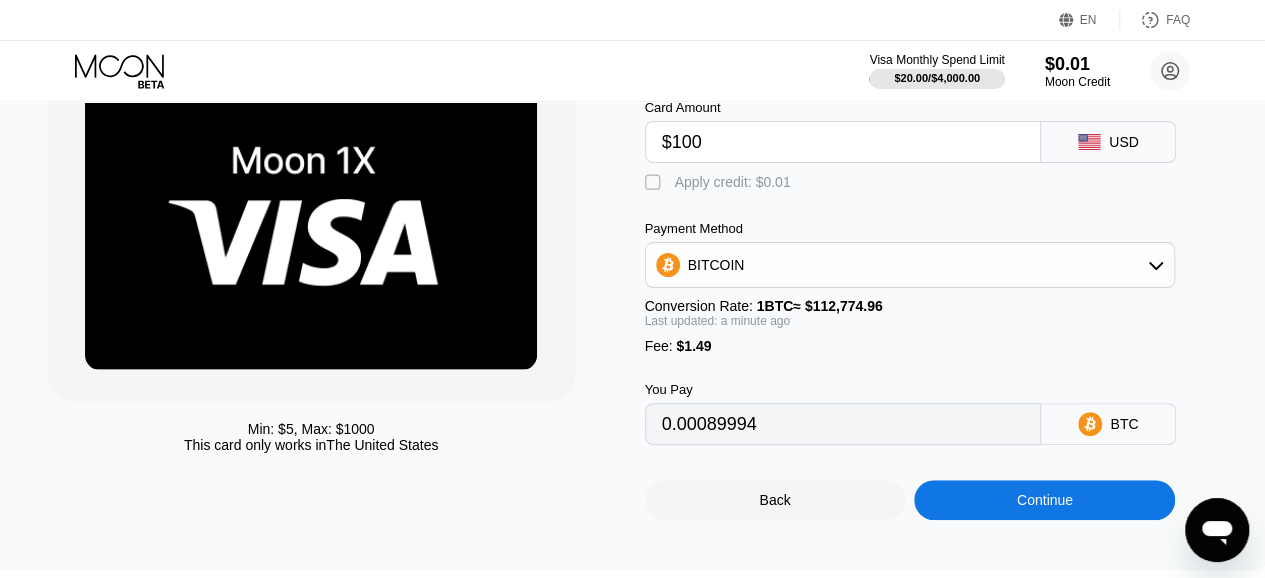 type on "$100" 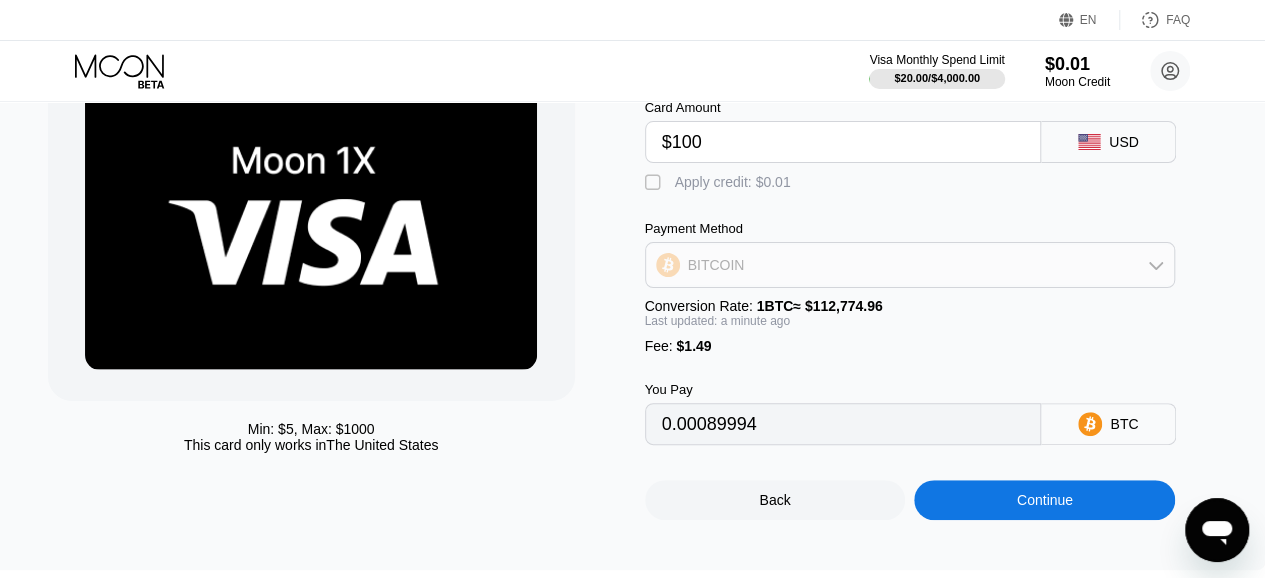 click on "BITCOIN" at bounding box center (716, 265) 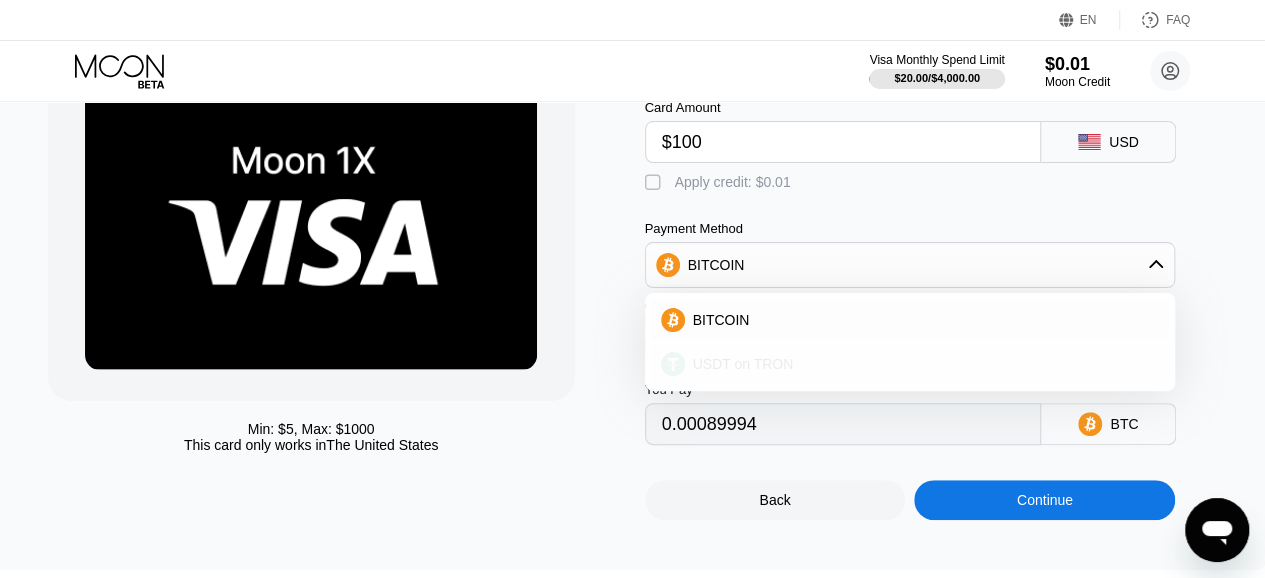 click on "USDT on TRON" at bounding box center (743, 364) 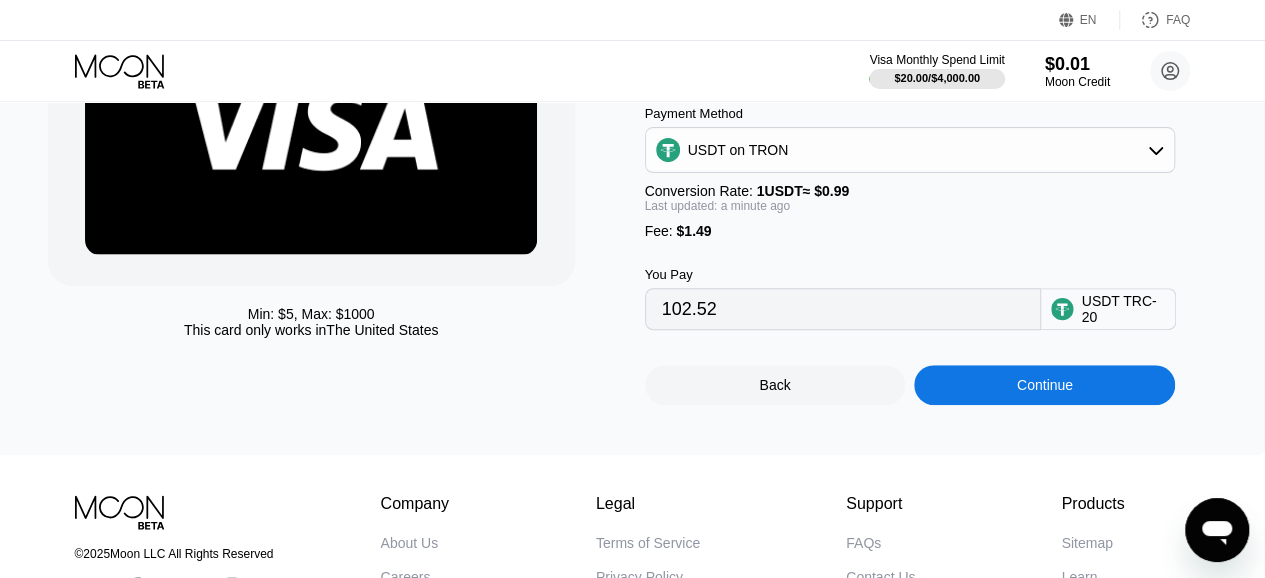 scroll, scrollTop: 237, scrollLeft: 8, axis: both 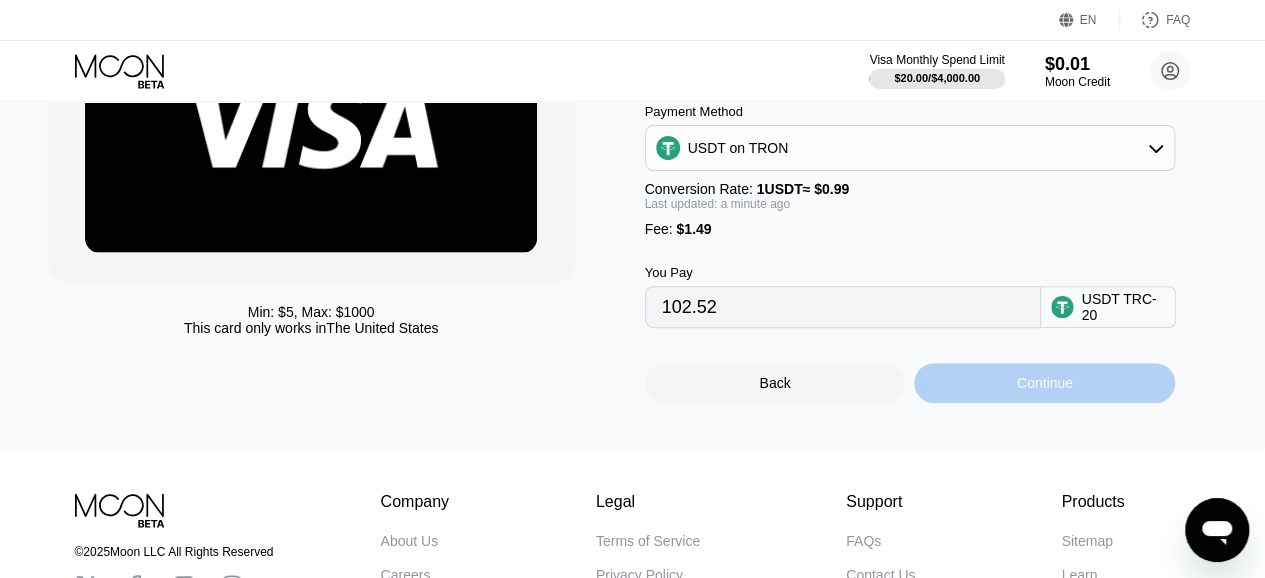 click on "Continue" at bounding box center (1044, 383) 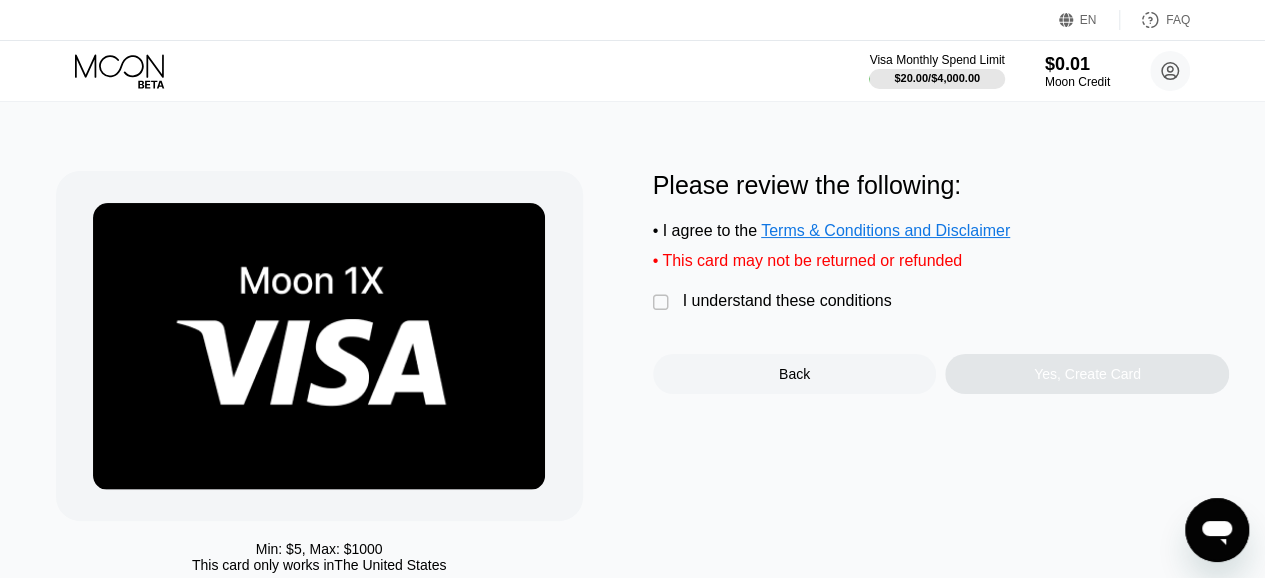 scroll, scrollTop: 0, scrollLeft: 0, axis: both 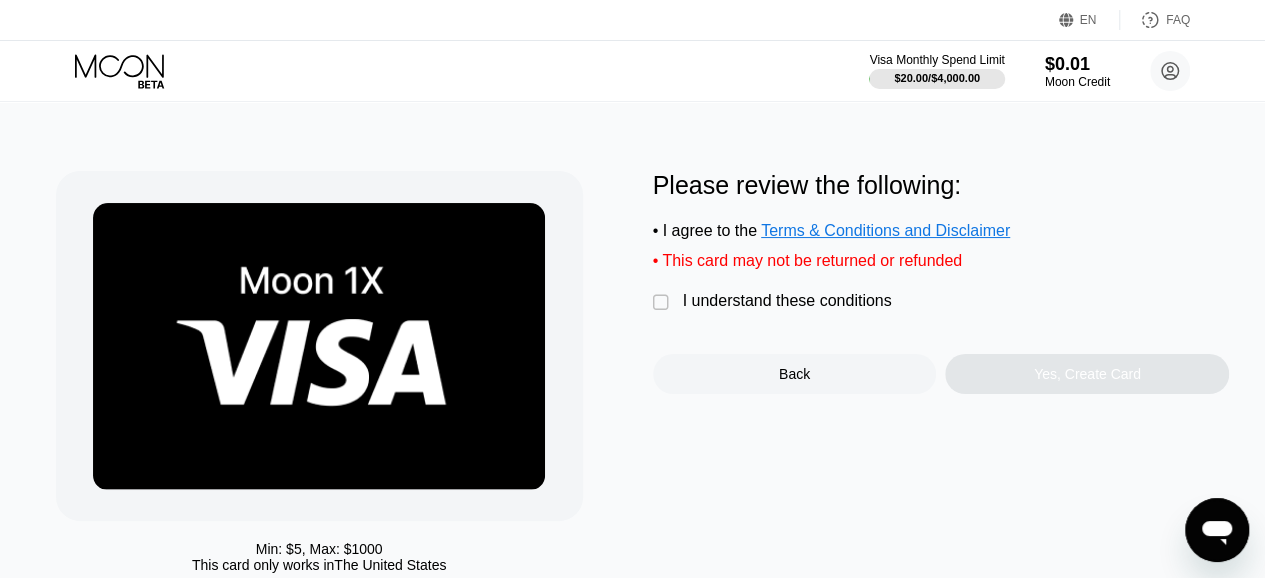click on "I understand these conditions" at bounding box center (787, 301) 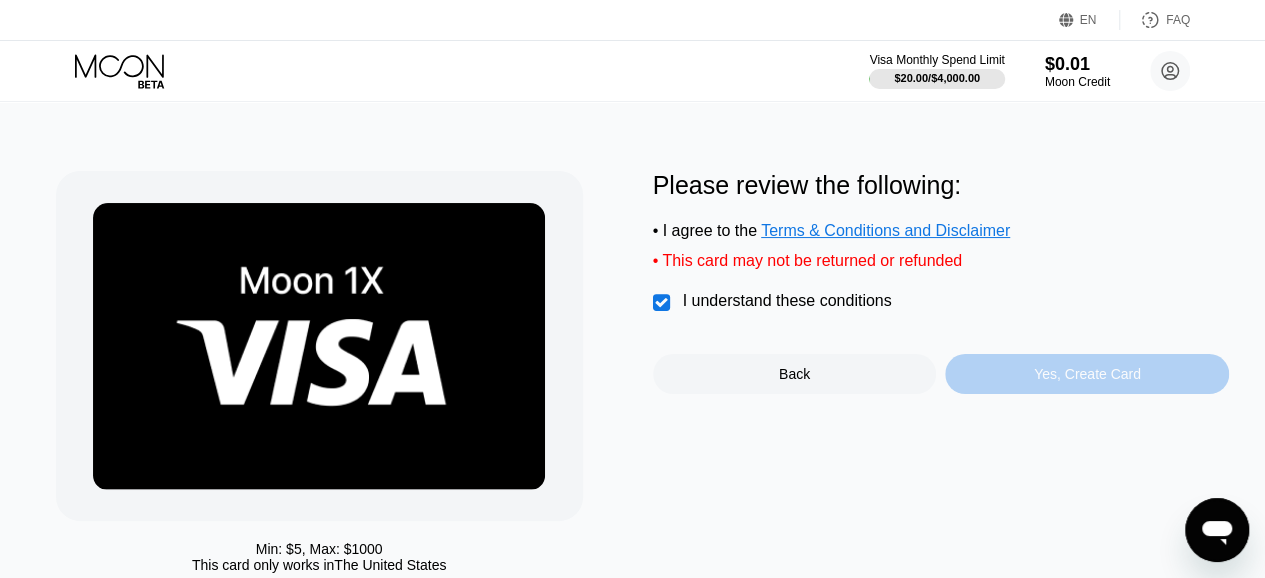 click on "Yes, Create Card" at bounding box center [1087, 374] 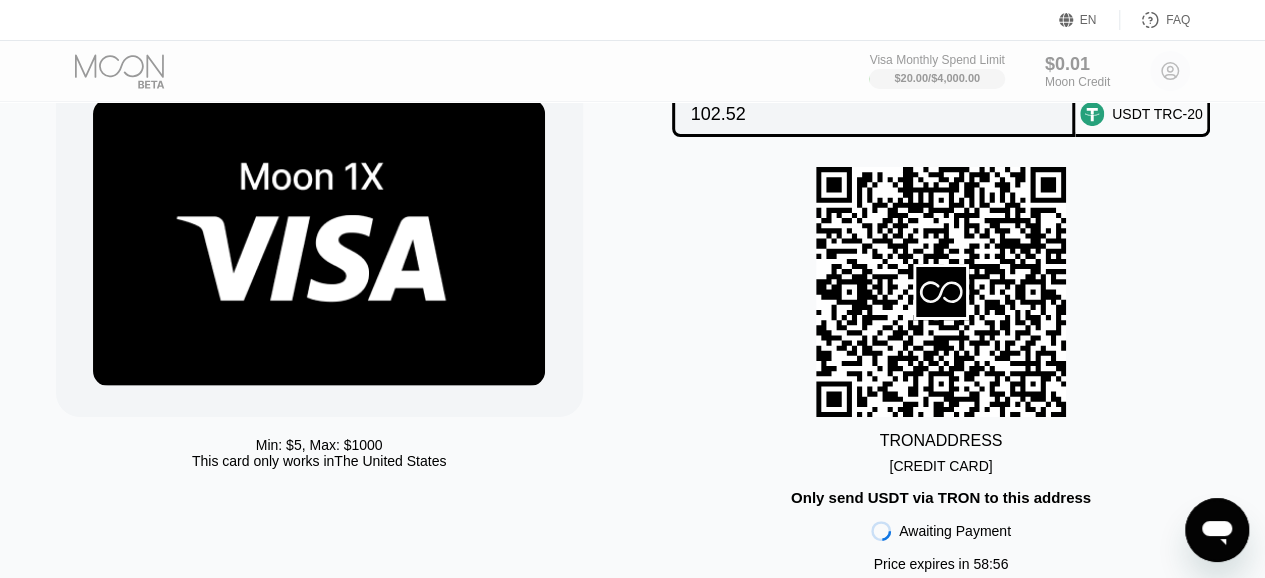 scroll, scrollTop: 134, scrollLeft: 0, axis: vertical 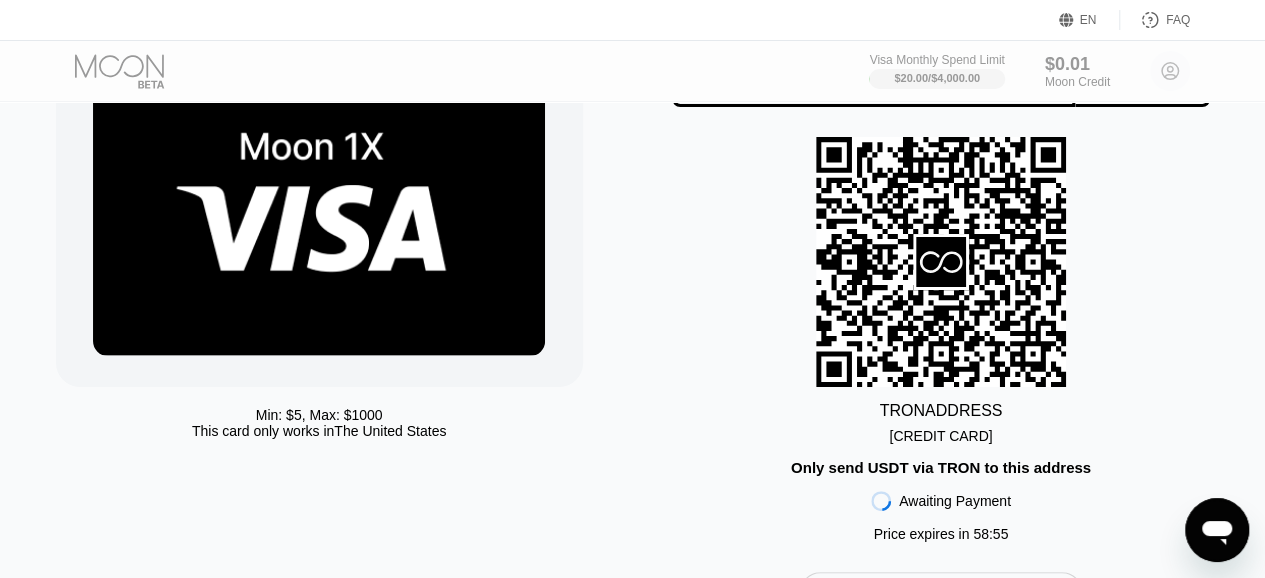 click on "This card only works in  The United States" at bounding box center (319, 431) 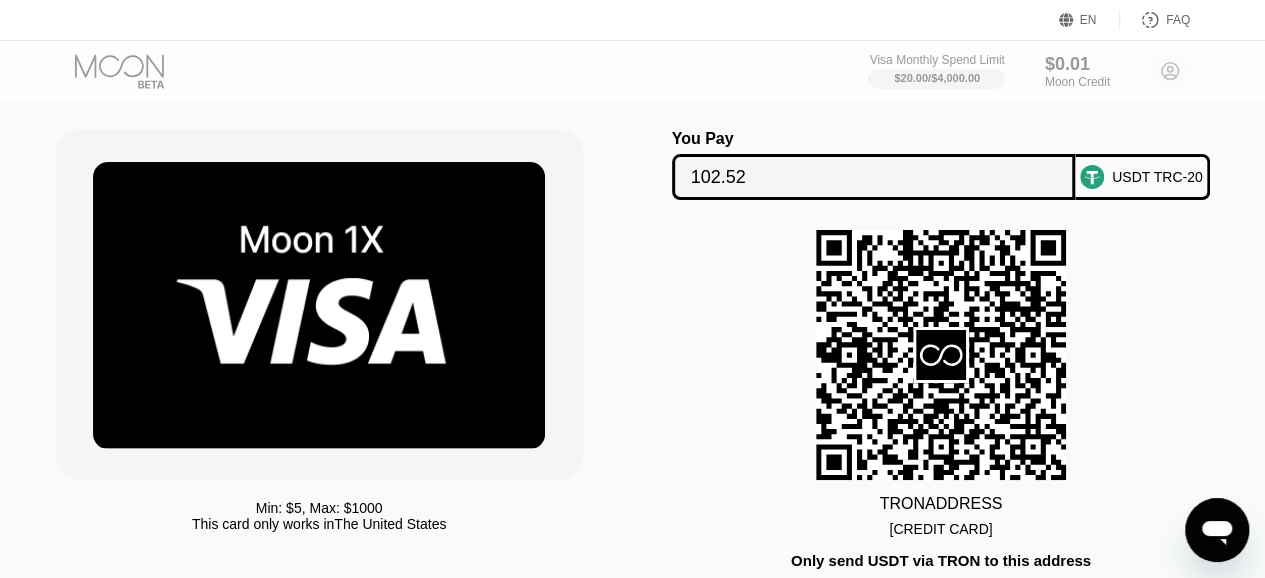 scroll, scrollTop: 0, scrollLeft: 0, axis: both 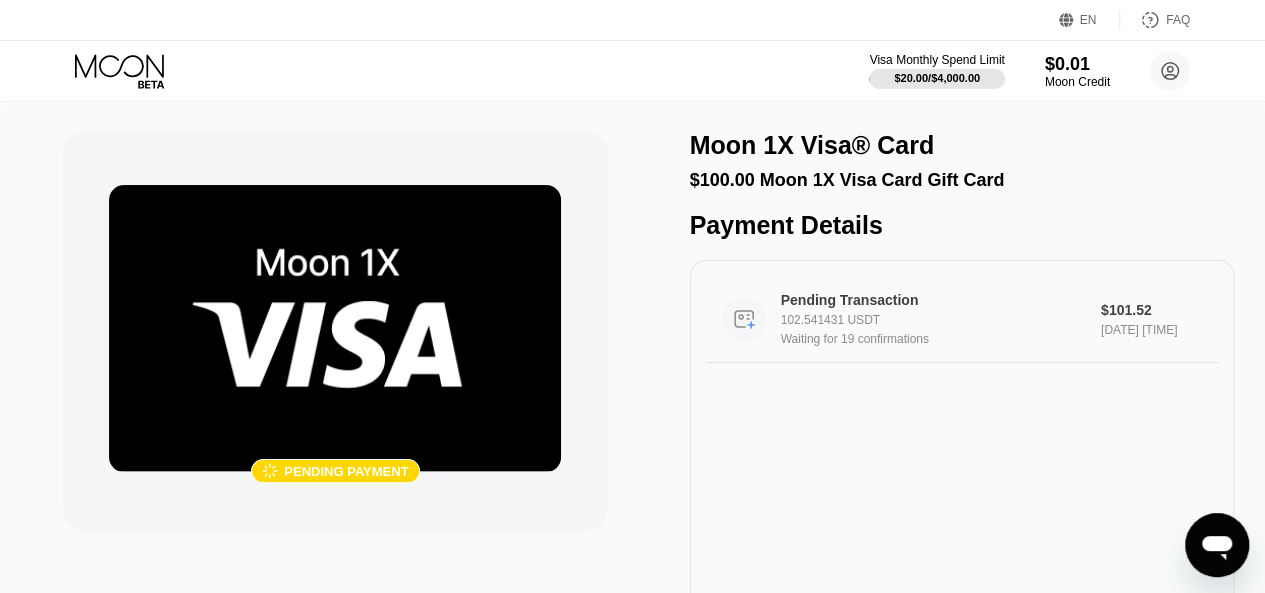 click on "Pending Transaction" at bounding box center (933, 300) 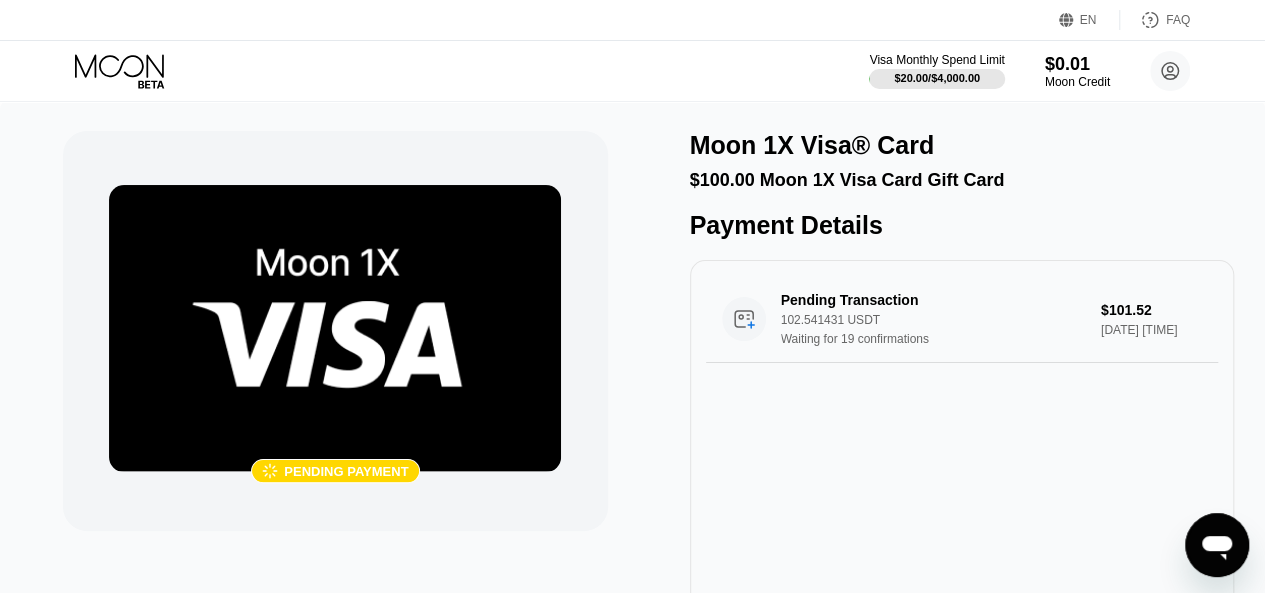 click 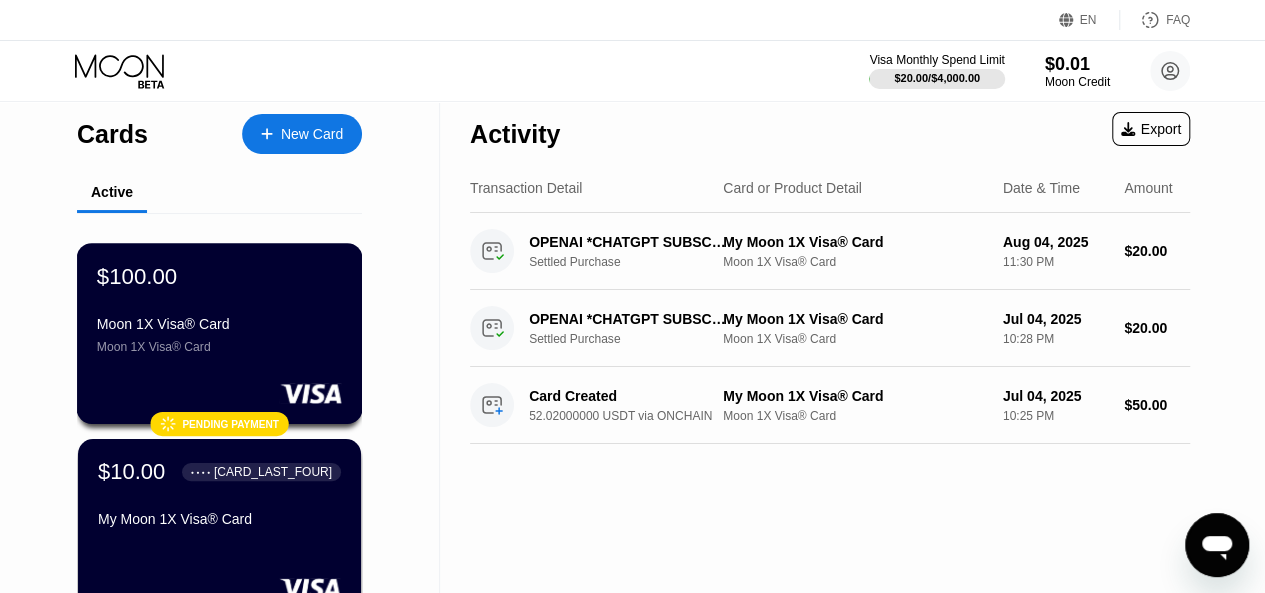 scroll, scrollTop: 0, scrollLeft: 0, axis: both 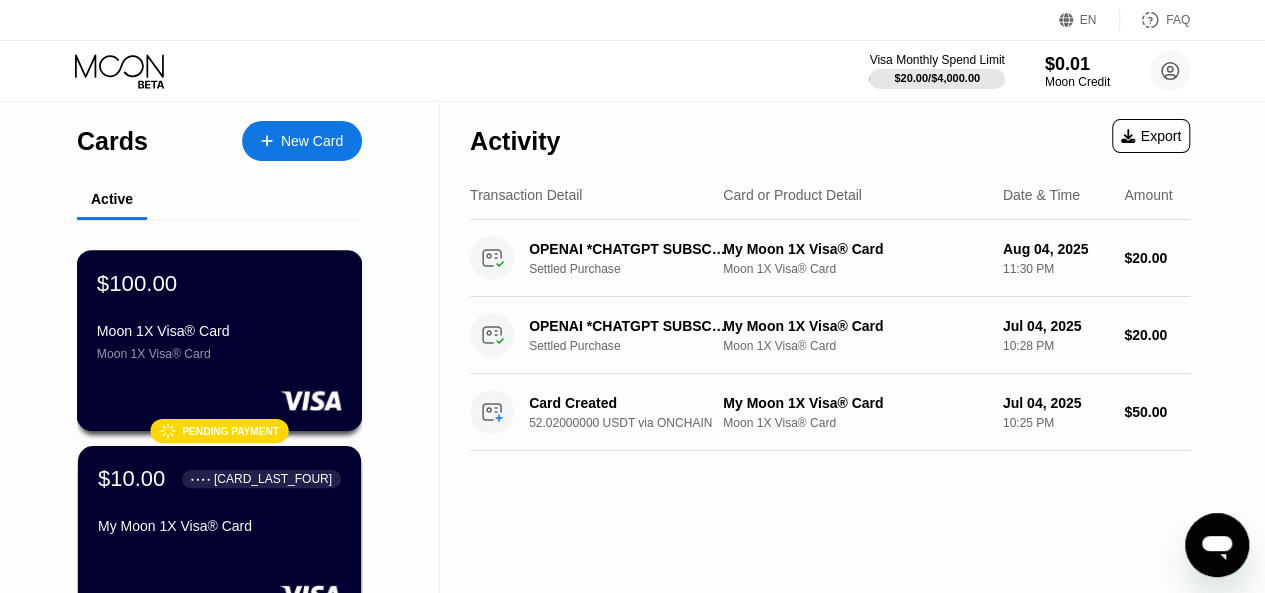 click on "$100.00 Moon 1X Visa® Card Moon 1X Visa® Card" at bounding box center (219, 315) 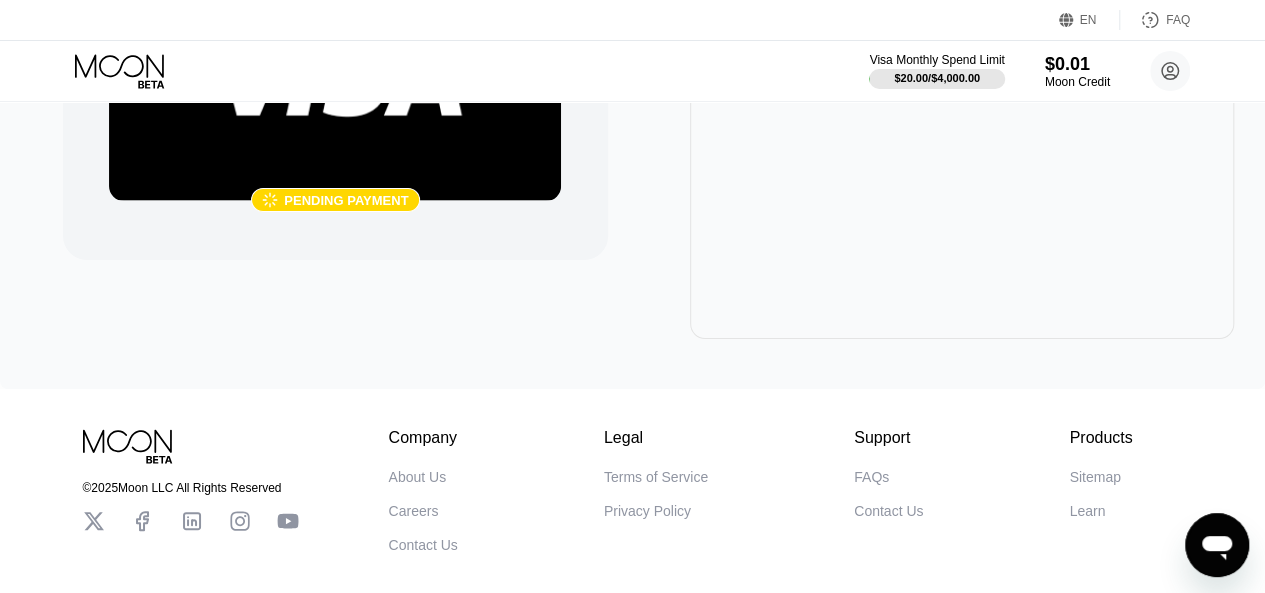 scroll, scrollTop: 0, scrollLeft: 0, axis: both 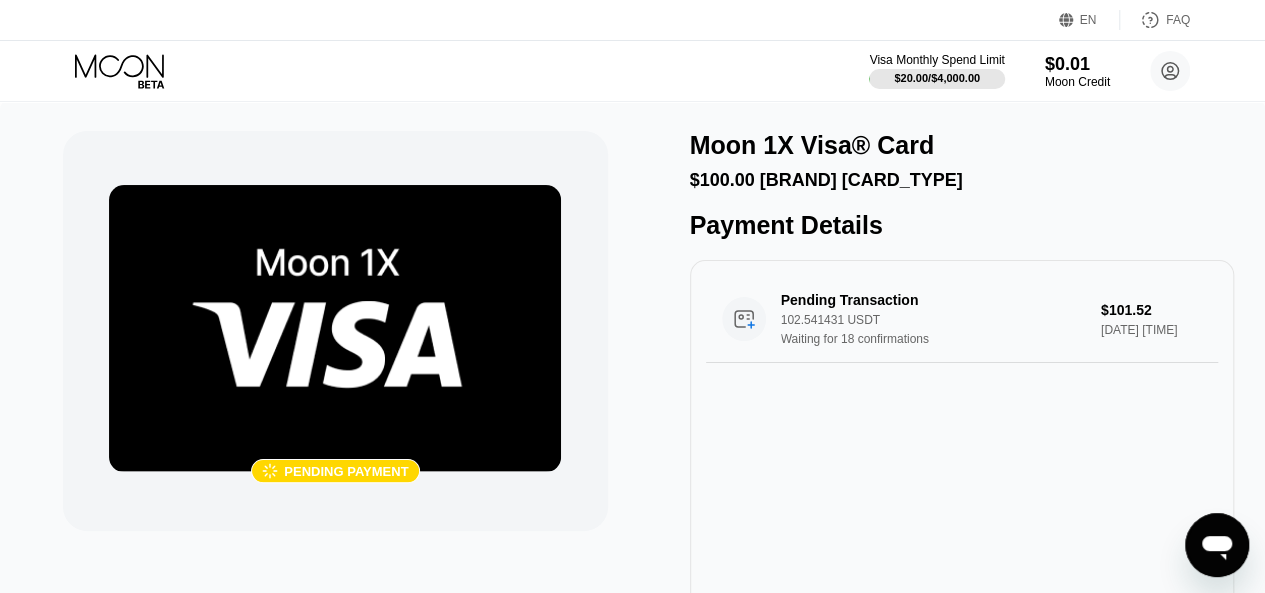 click on " Pending payment" at bounding box center (335, 471) 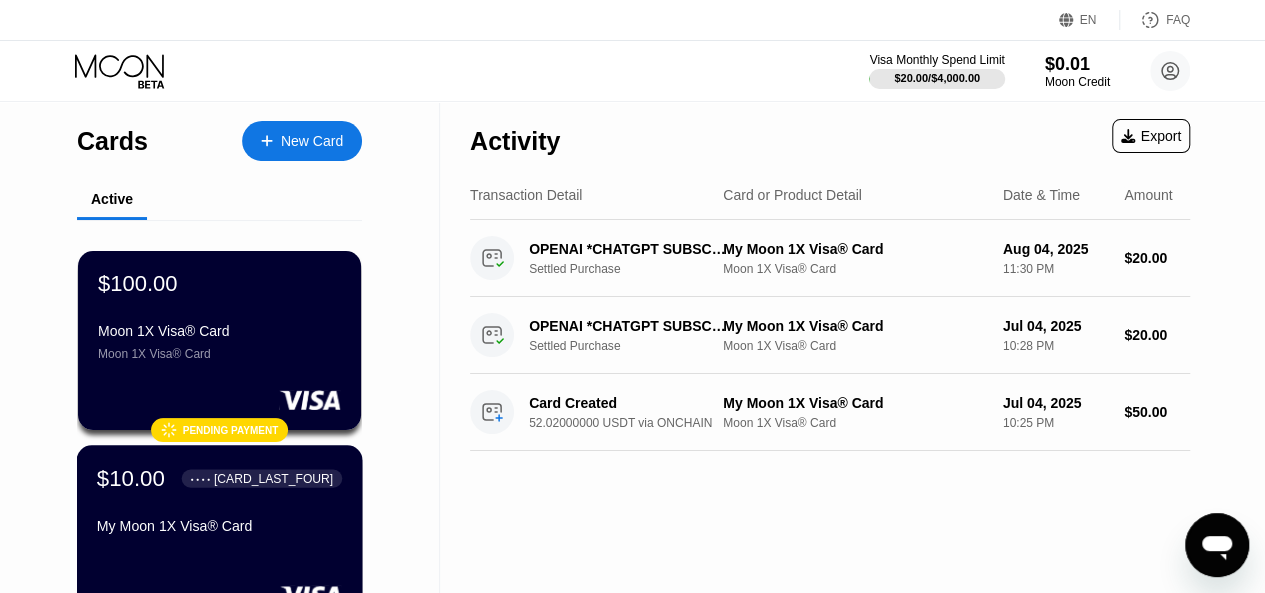 click on "$10.00 ● ● ● ● 4549" at bounding box center (219, 478) 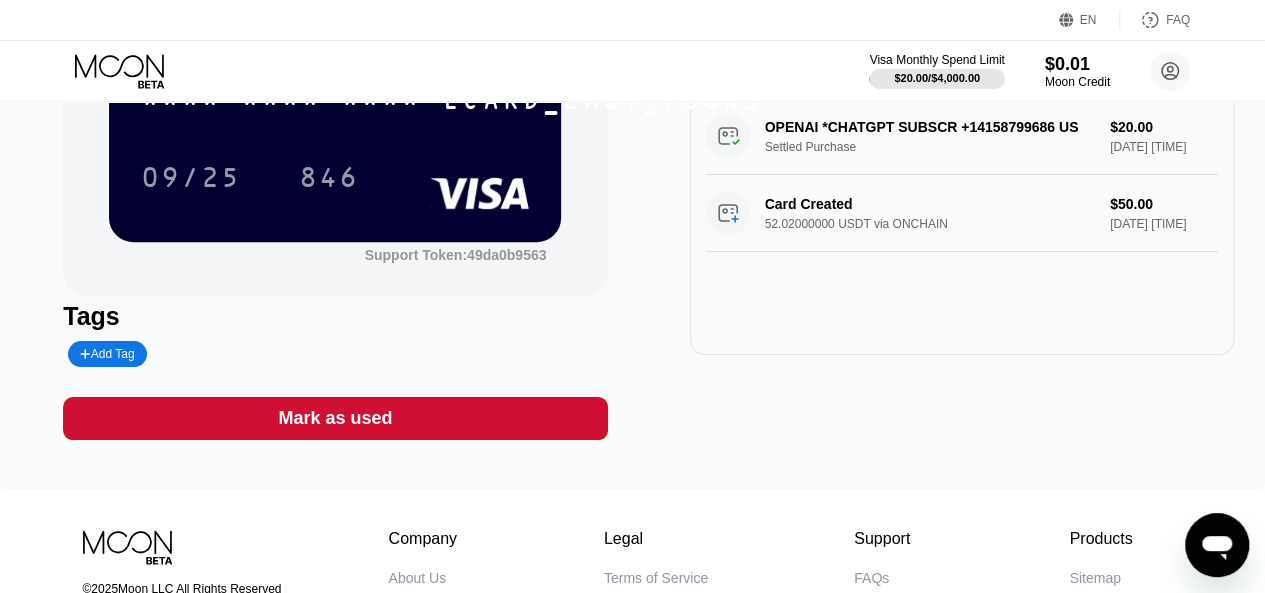 scroll, scrollTop: 0, scrollLeft: 0, axis: both 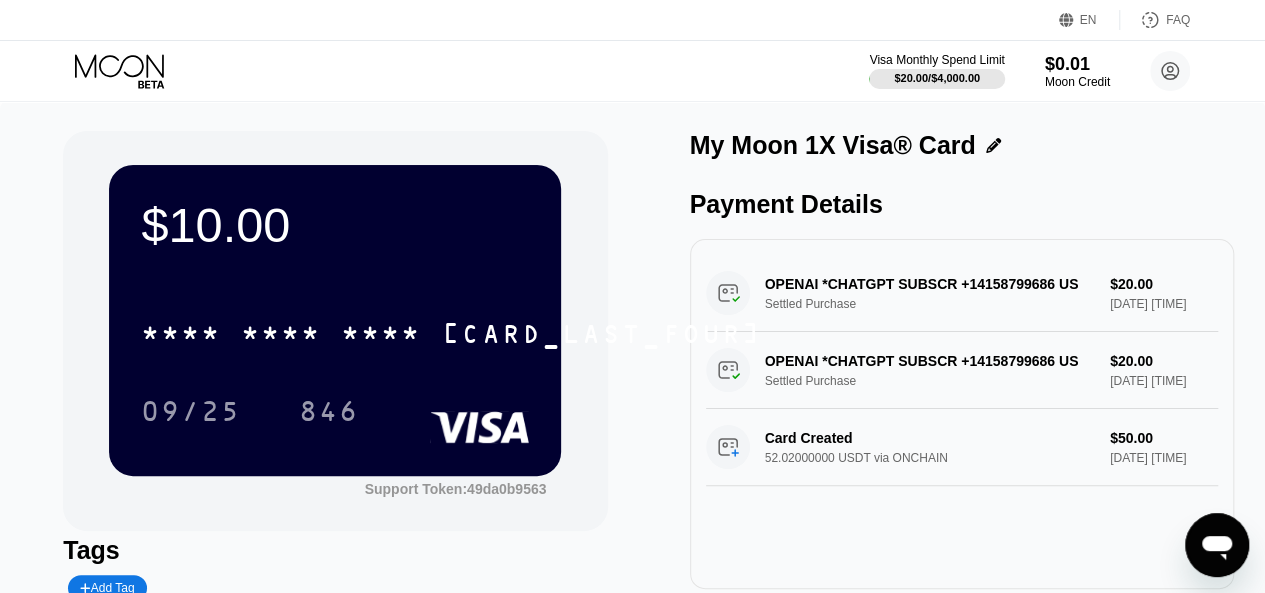 click on "$10.00 * * * * * * * * * * * * 4549 09/25 846 Support Token:  49da0b9563 Tags  Add Tag Mark as used My Moon 1X Visa® Card Payment Details OPENAI *CHATGPT SUBSCR   +14158799686 US Settled Purchase $20.00 Aug 04, 2025 11:30 PM OPENAI *CHATGPT SUBSCR   +14158799686 US Settled Purchase $20.00 Jul 04, 2025 10:28 PM Card Created 52.02000000 USDT via ONCHAIN $50.00 Jul 04, 2025 10:25 PM" at bounding box center [632, 412] 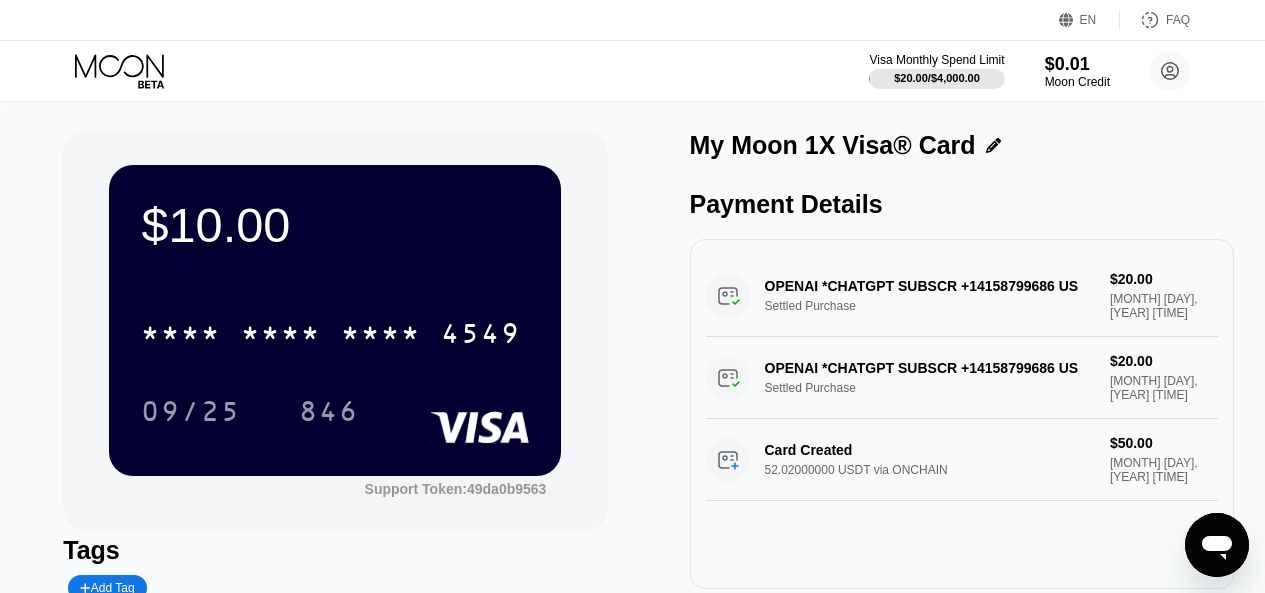 scroll, scrollTop: 0, scrollLeft: 0, axis: both 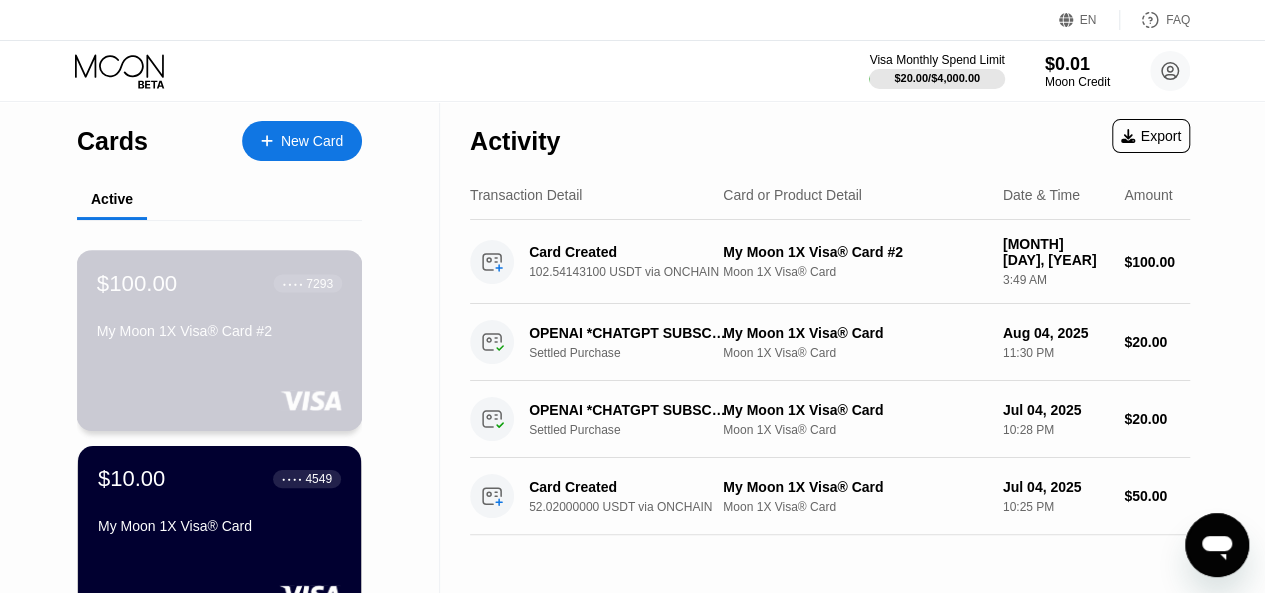 click on "$100.00 ● ● ● ● 7293 My Moon 1X Visa® Card #2" at bounding box center [219, 308] 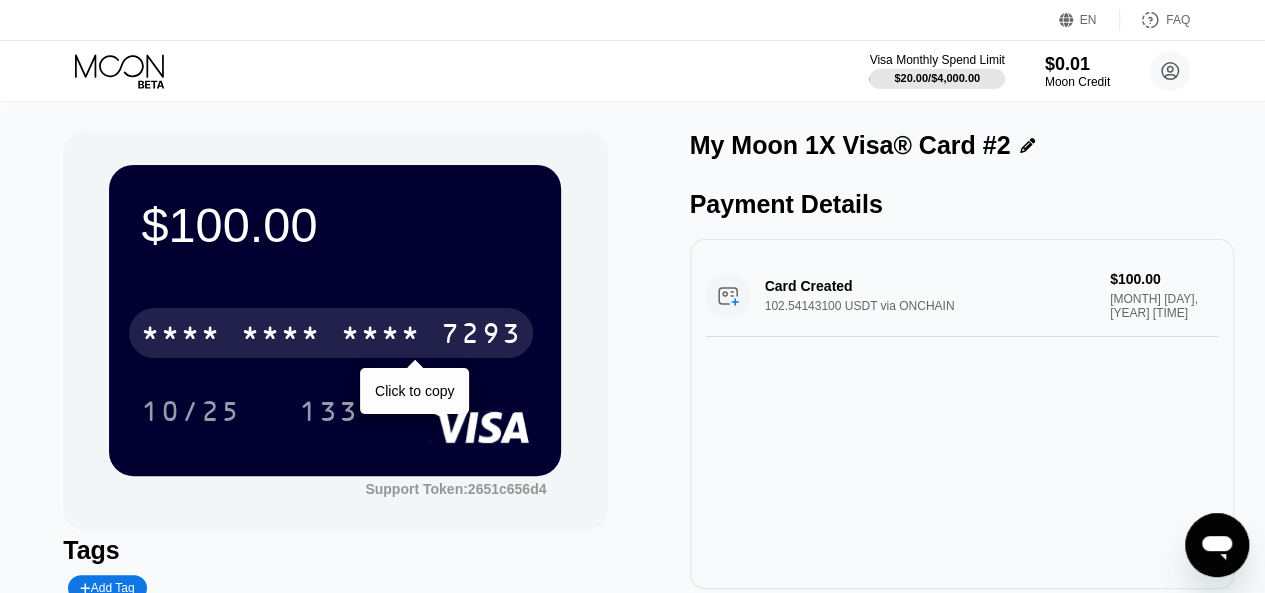 click on "7293" at bounding box center (481, 336) 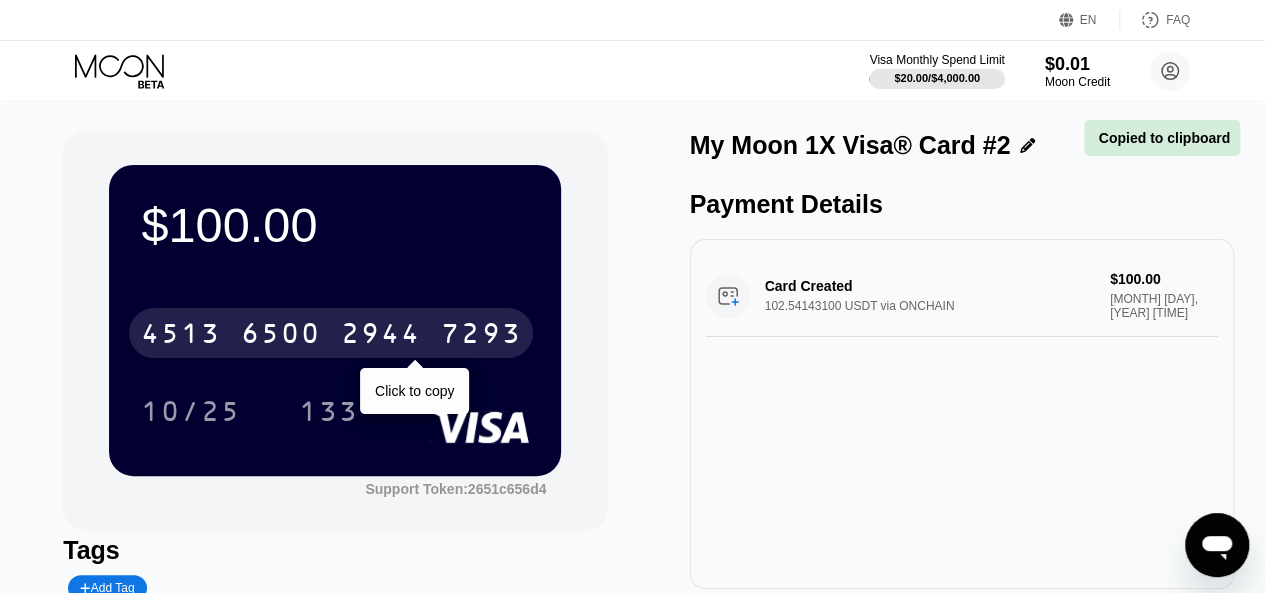click on "7293" at bounding box center (481, 336) 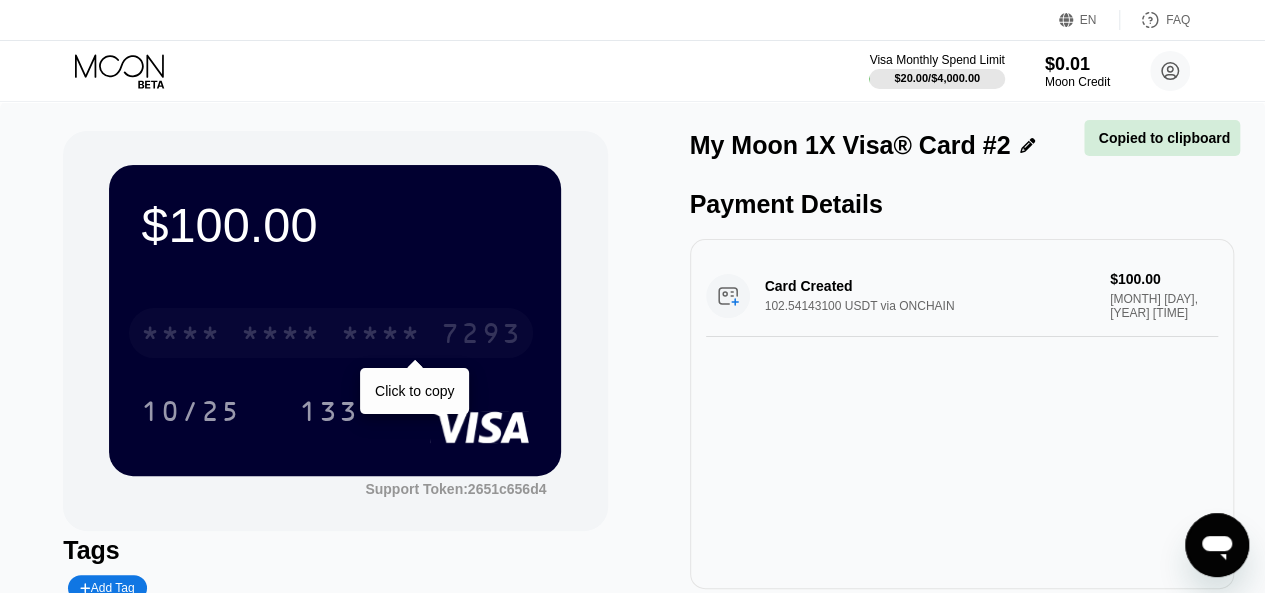 click on "7293" at bounding box center [481, 336] 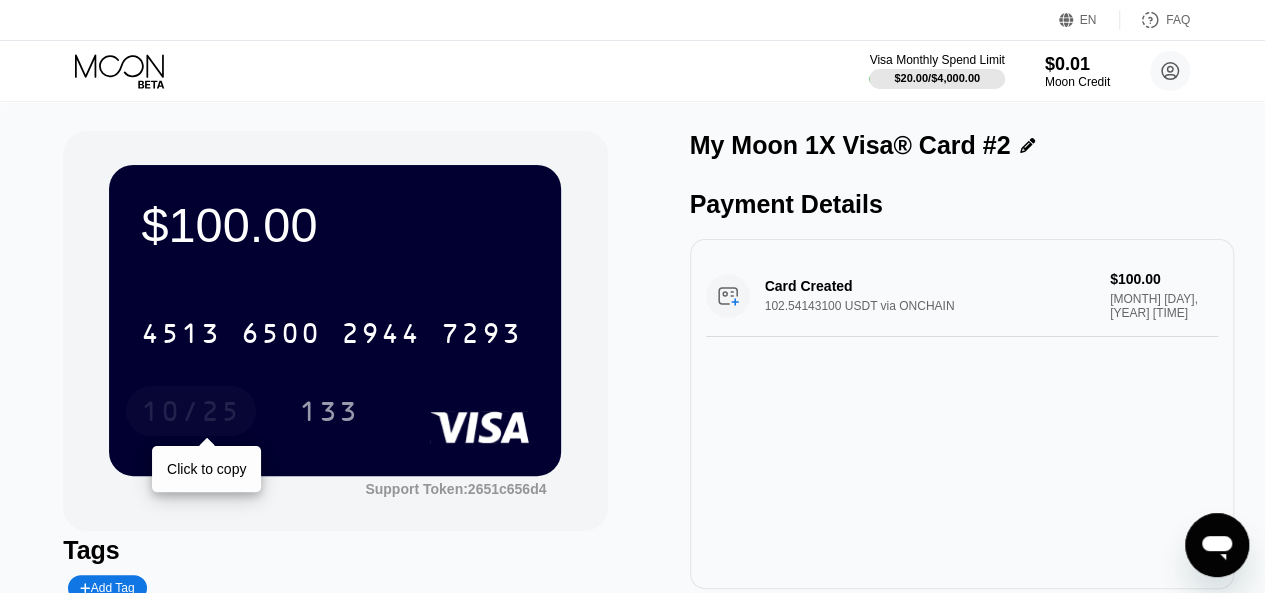click on "10/25" at bounding box center [191, 414] 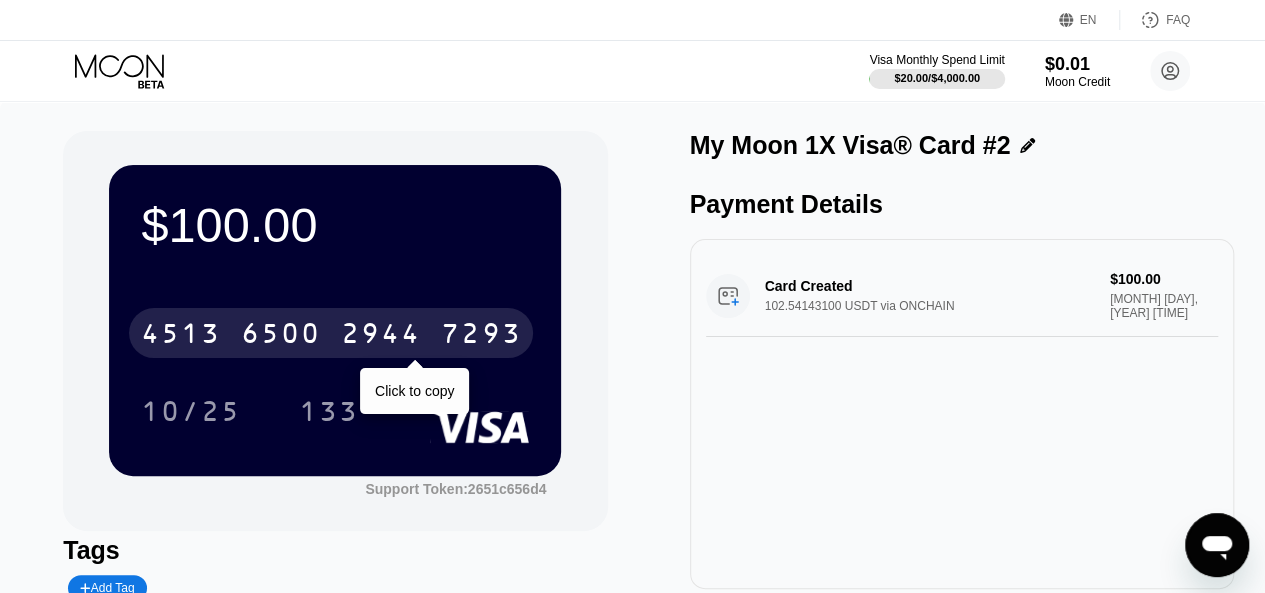 click on "4513 6500 2944 7293" at bounding box center [331, 333] 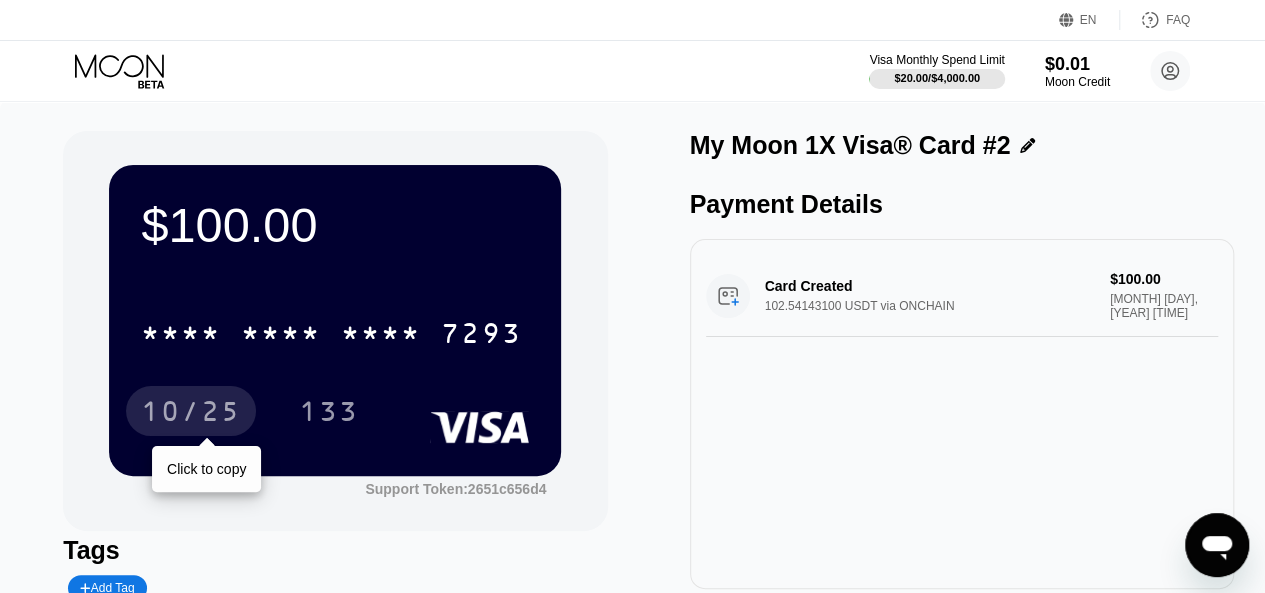 click on "10/25" at bounding box center [191, 414] 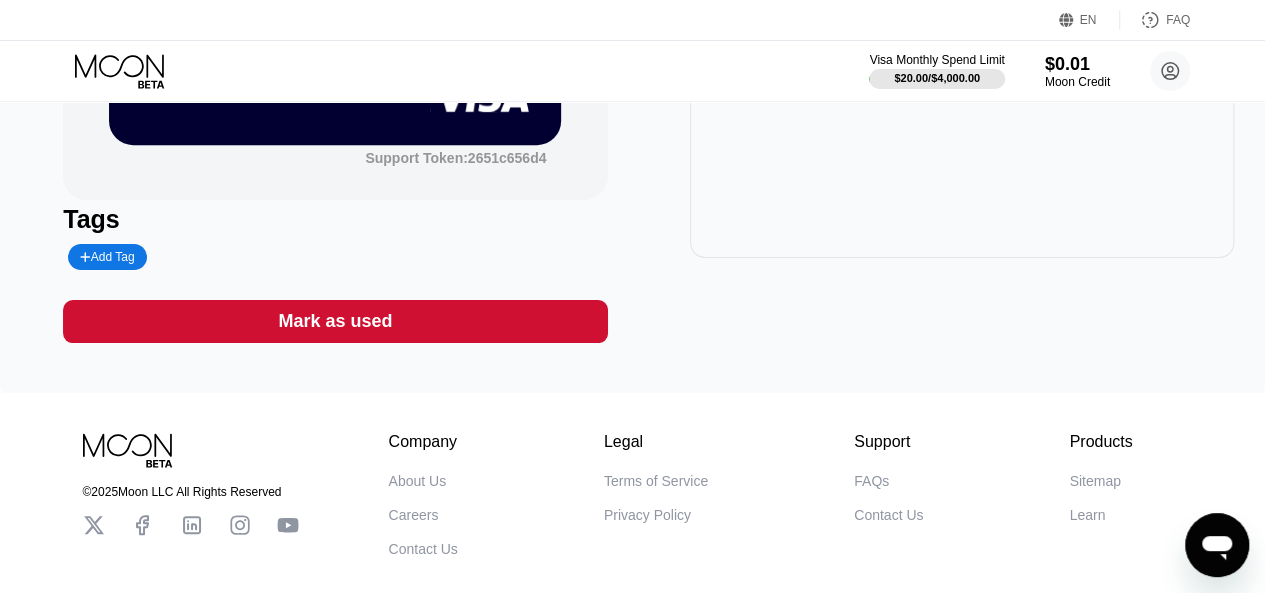 scroll, scrollTop: 0, scrollLeft: 0, axis: both 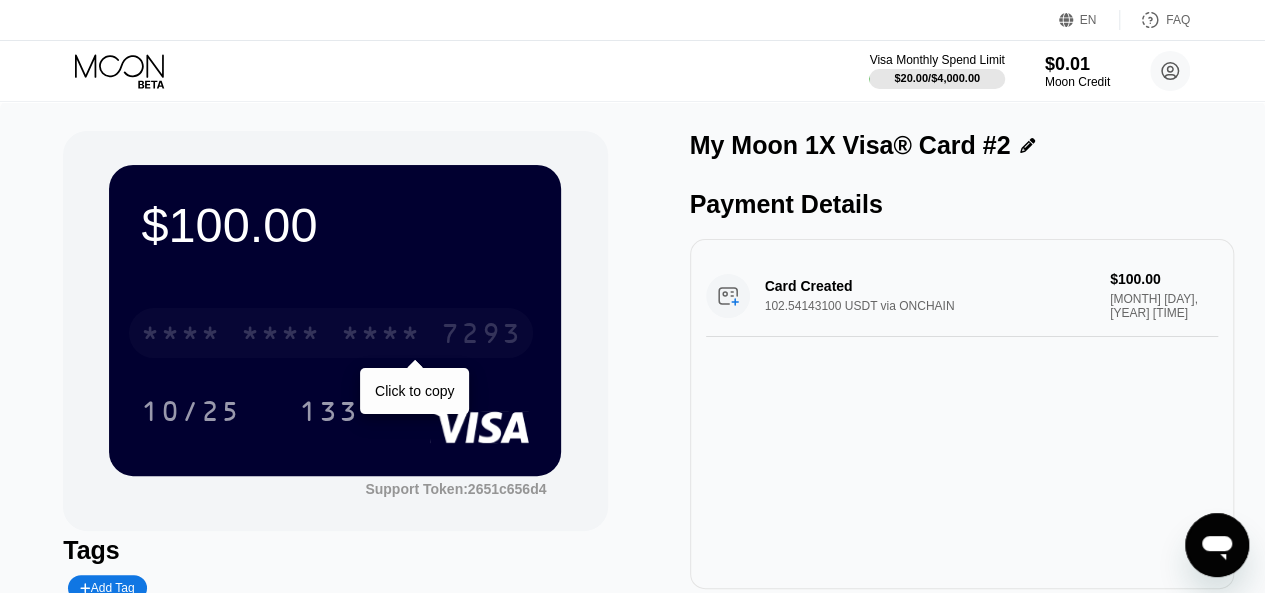 click on "* * * *" at bounding box center [381, 336] 